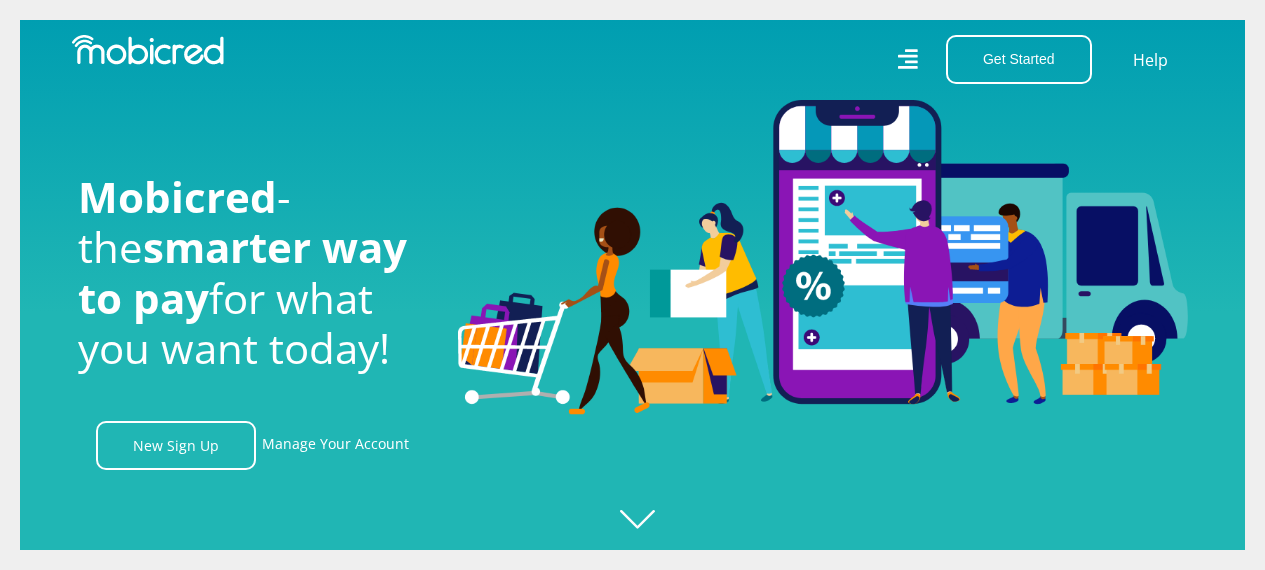 scroll, scrollTop: 0, scrollLeft: 0, axis: both 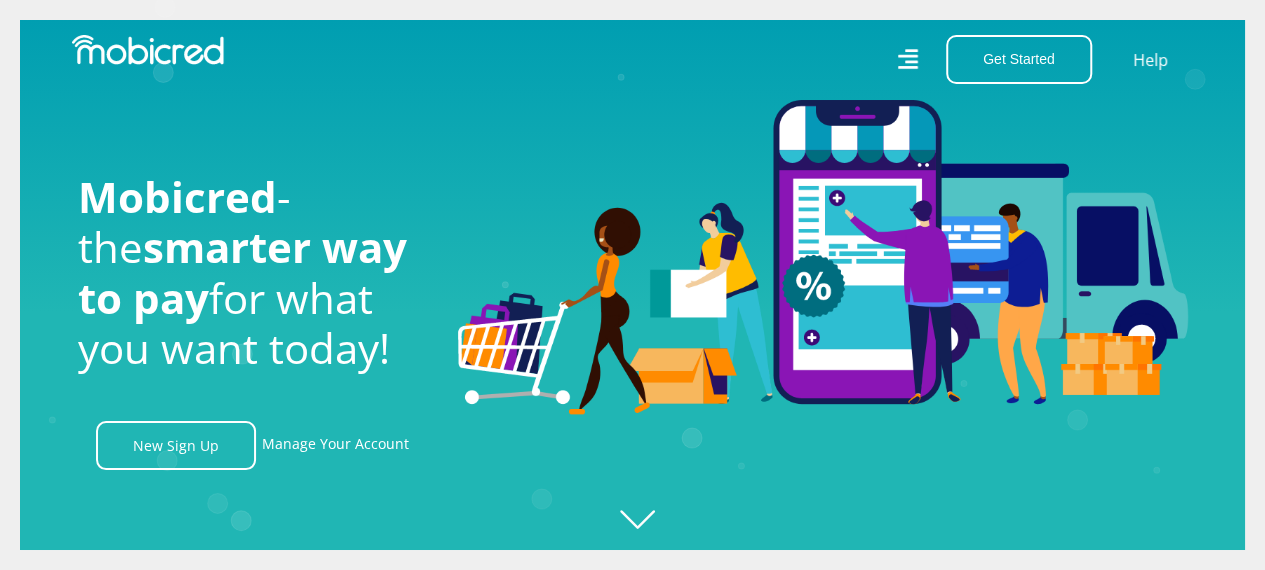 click on "Created with Raphaël 2.3.0" 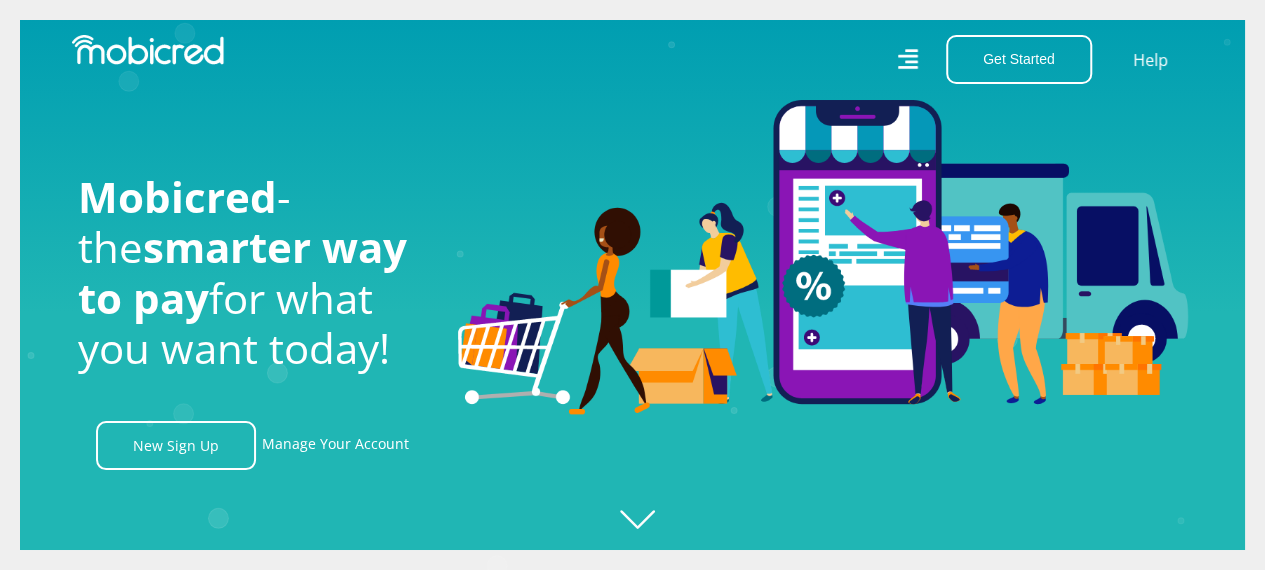 scroll, scrollTop: 0, scrollLeft: 0, axis: both 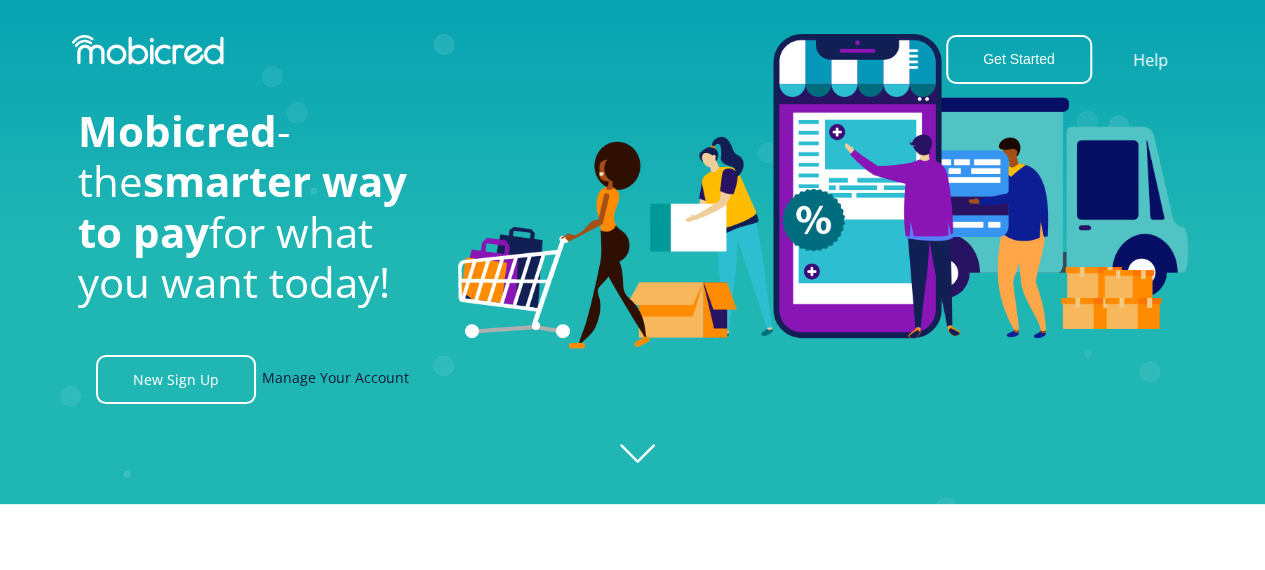 click on "Manage Your Account" at bounding box center [335, 379] 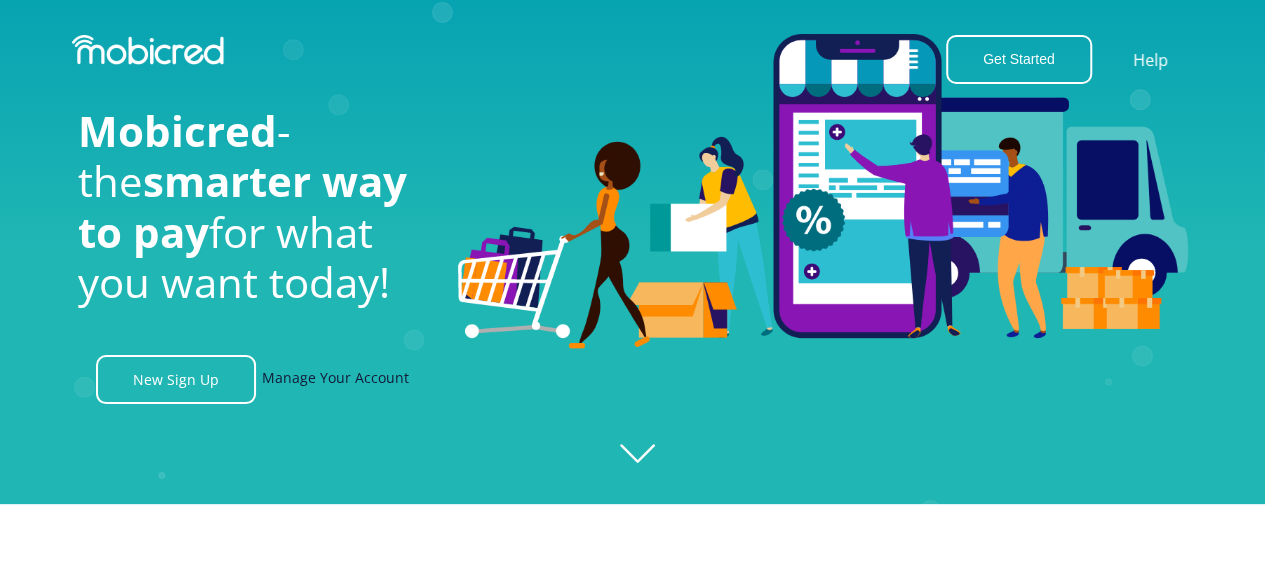 scroll, scrollTop: 0, scrollLeft: 2882, axis: horizontal 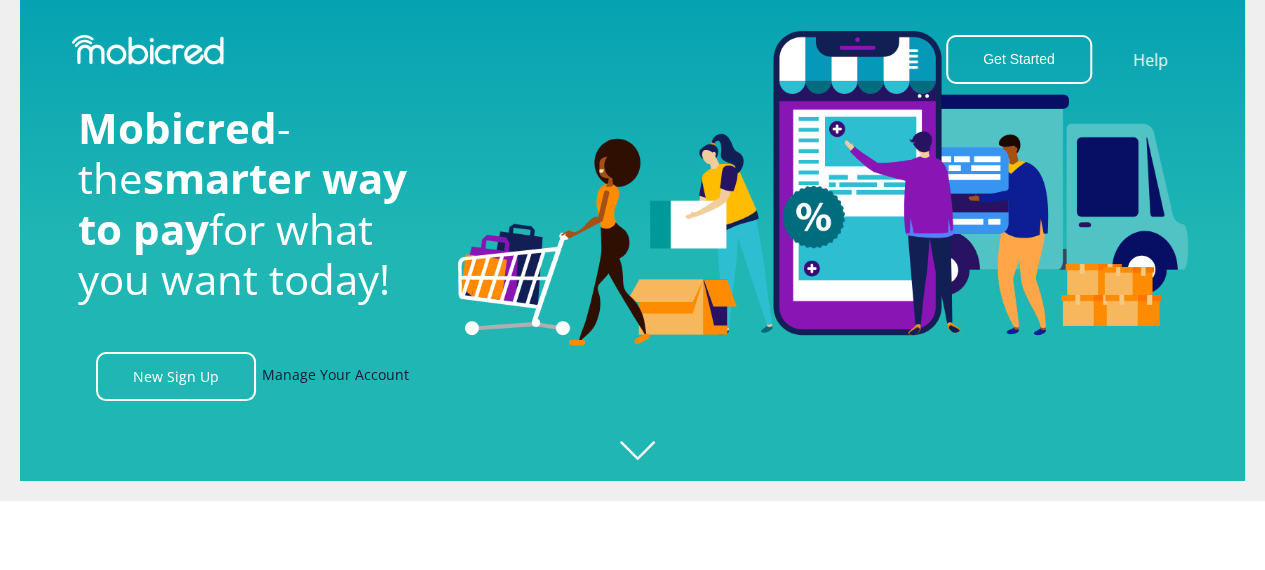 click on "Manage Your Account" at bounding box center [335, 376] 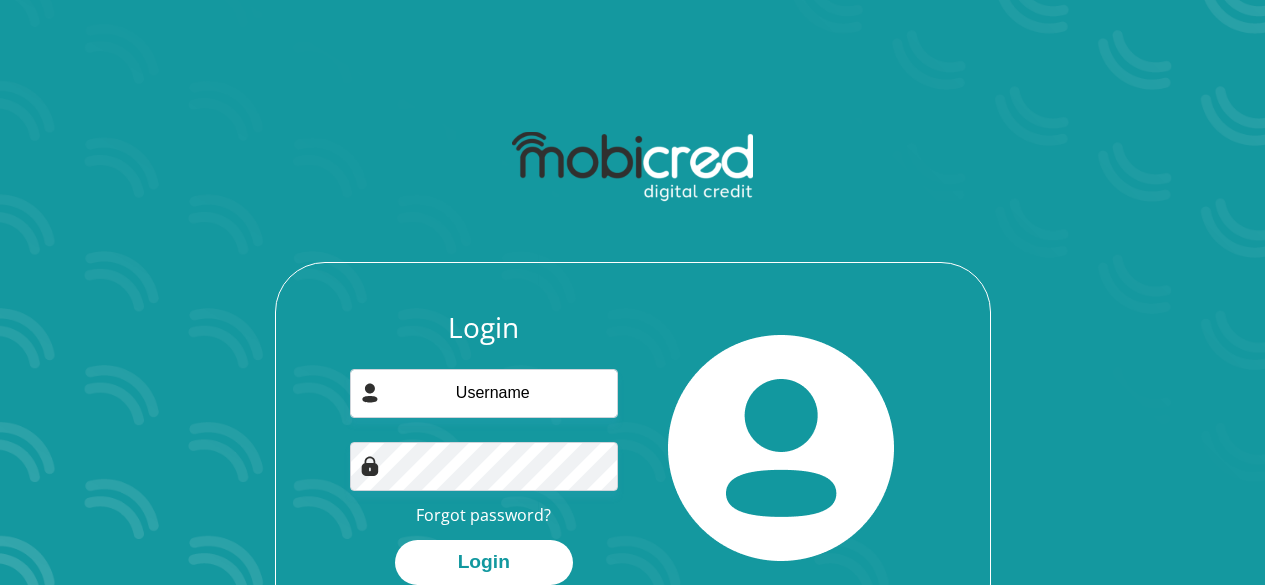 scroll, scrollTop: 0, scrollLeft: 0, axis: both 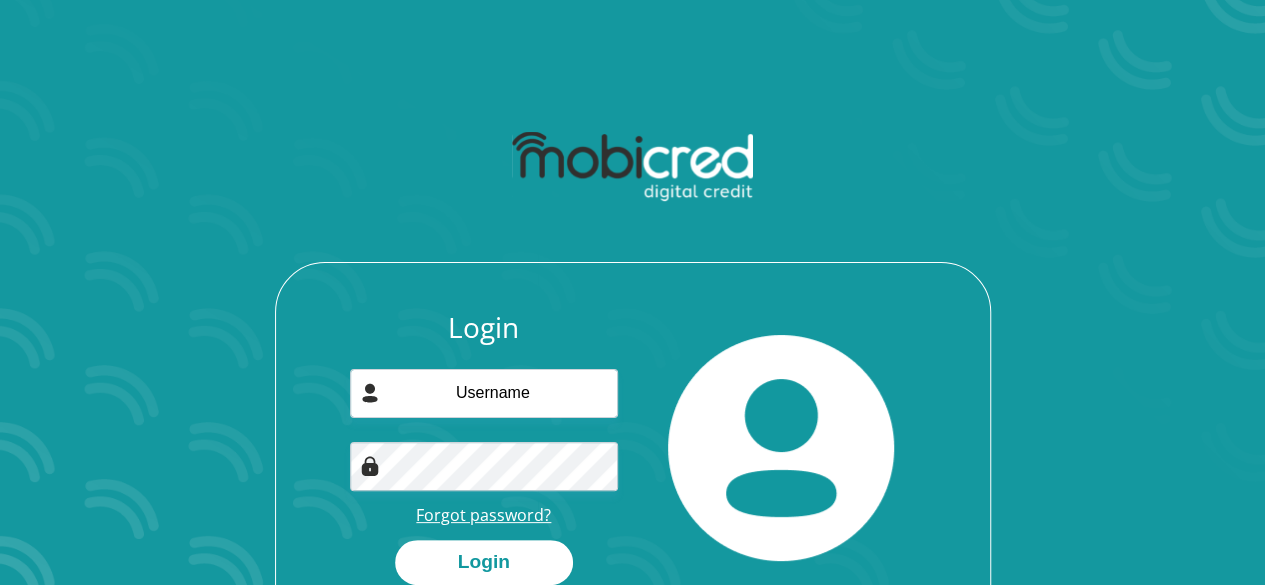 click on "Forgot password?" at bounding box center [483, 515] 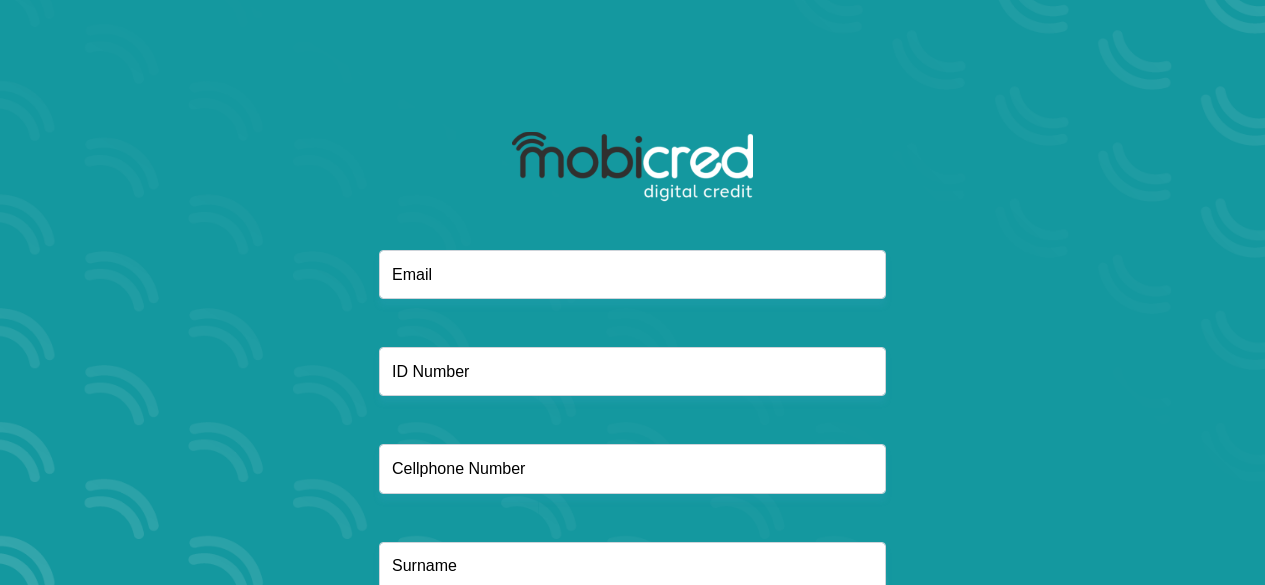 scroll, scrollTop: 0, scrollLeft: 0, axis: both 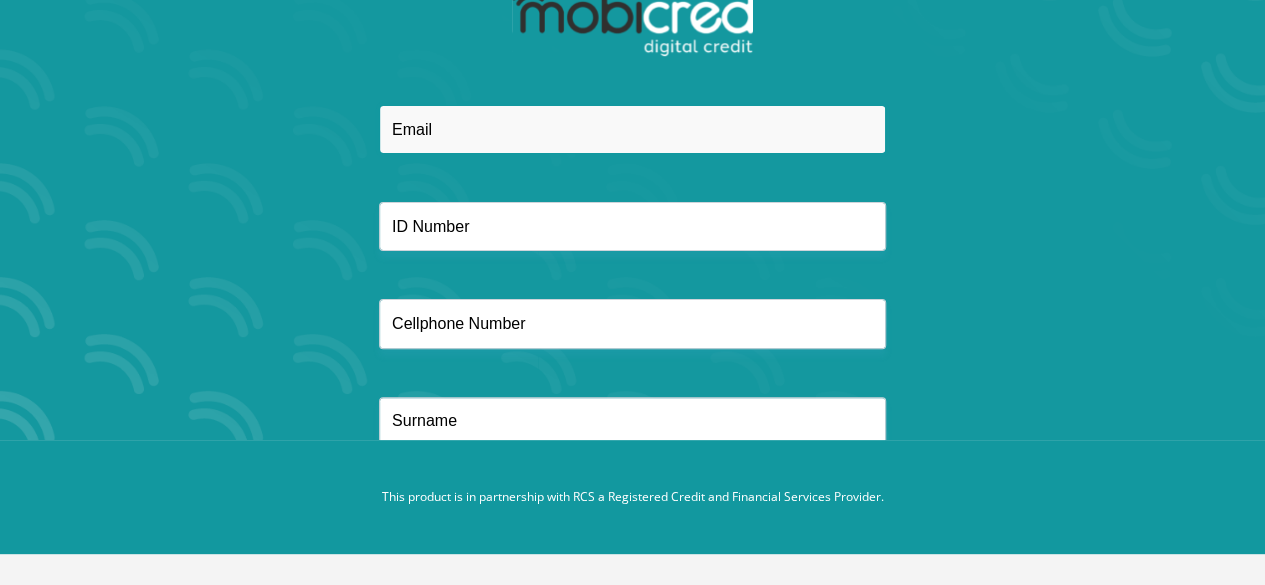 click at bounding box center (632, 129) 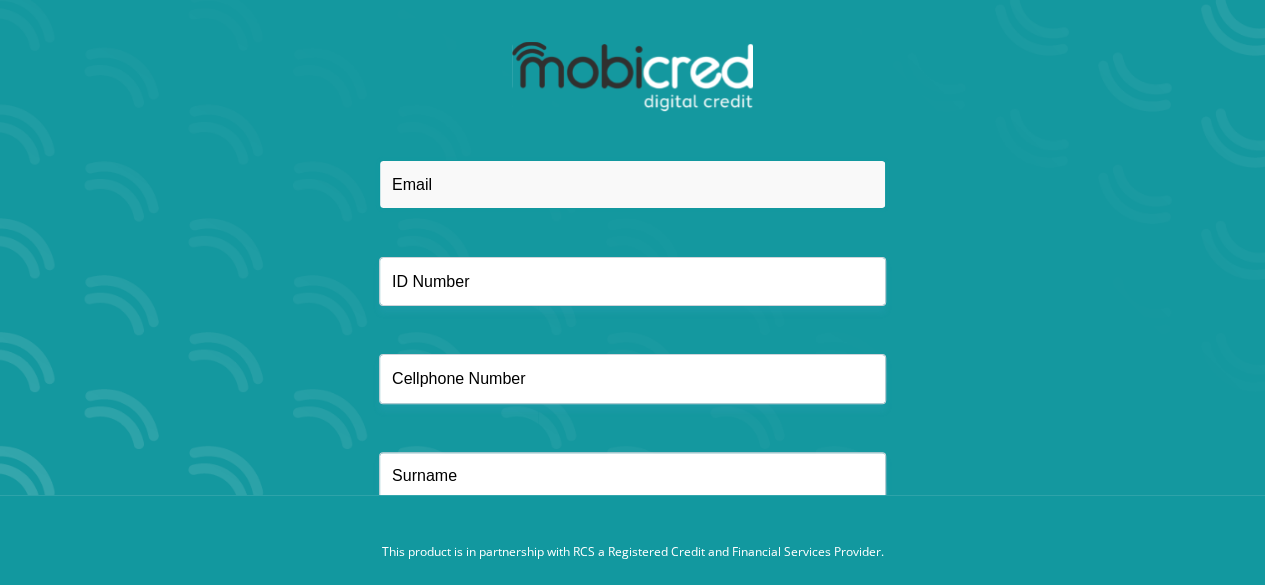 scroll, scrollTop: 145, scrollLeft: 0, axis: vertical 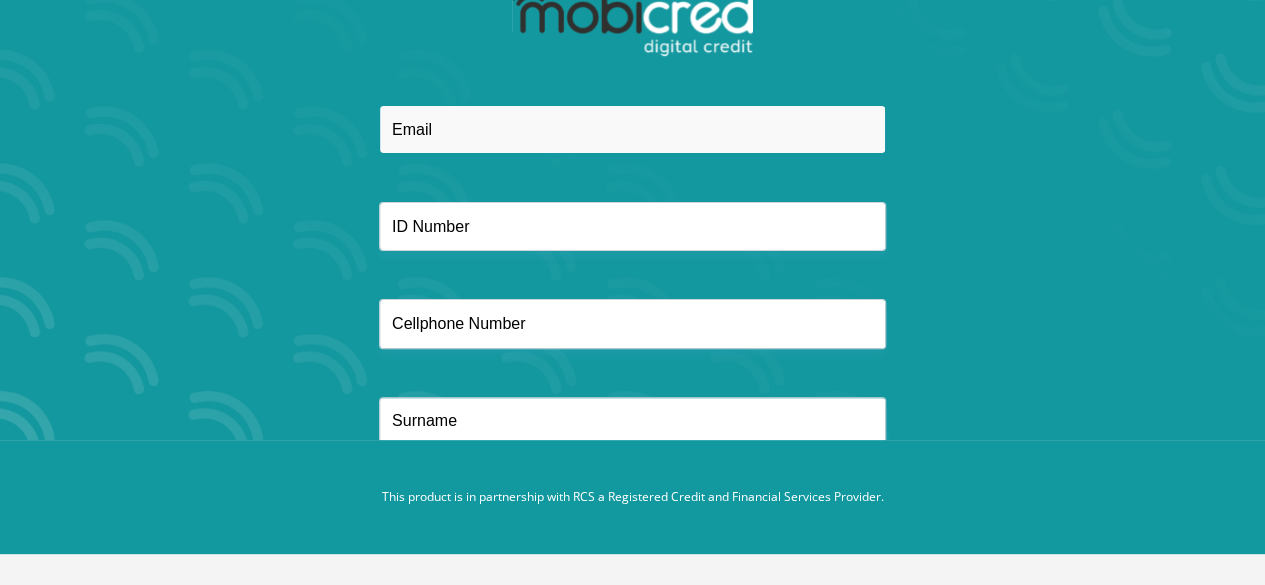 click at bounding box center (632, 129) 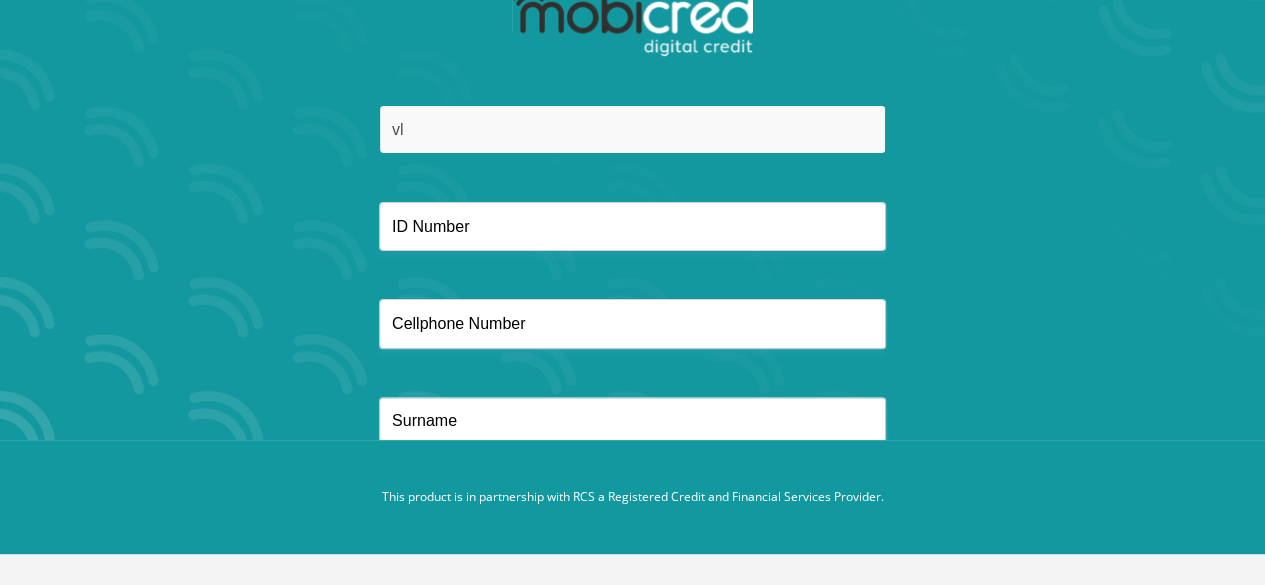 type on "v" 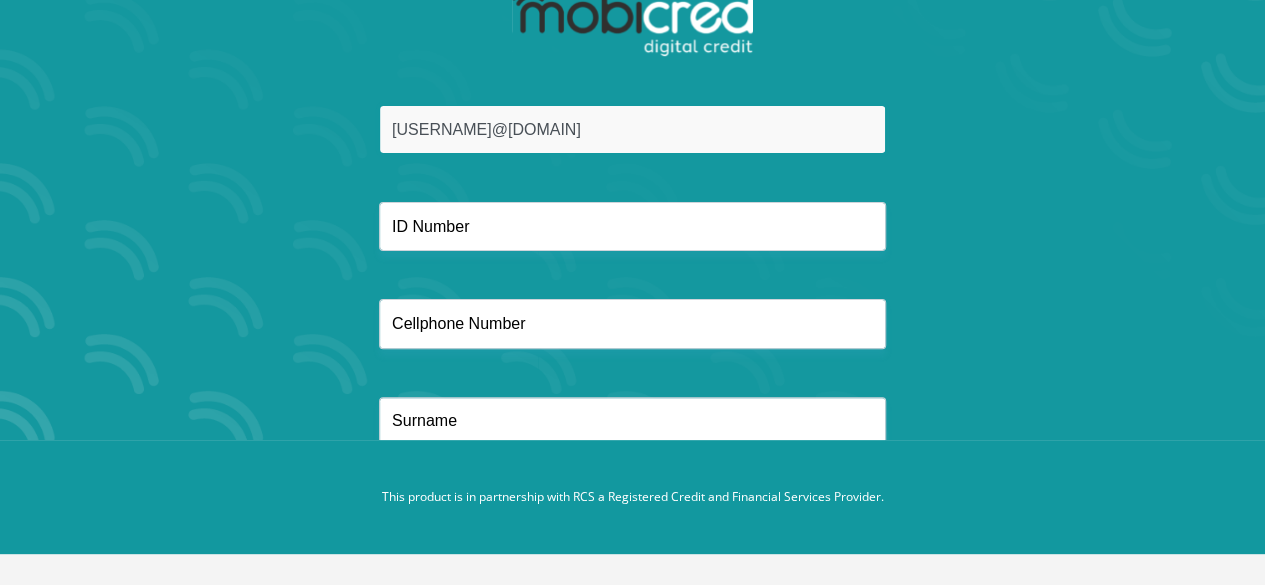 type on "[EMAIL]" 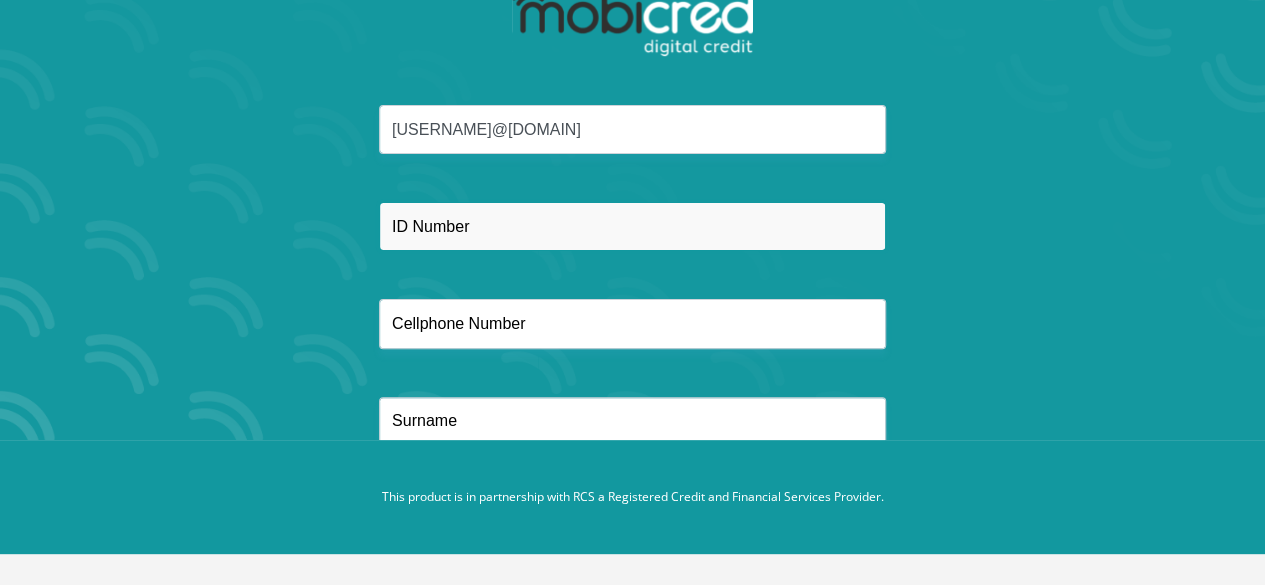 click at bounding box center (632, 226) 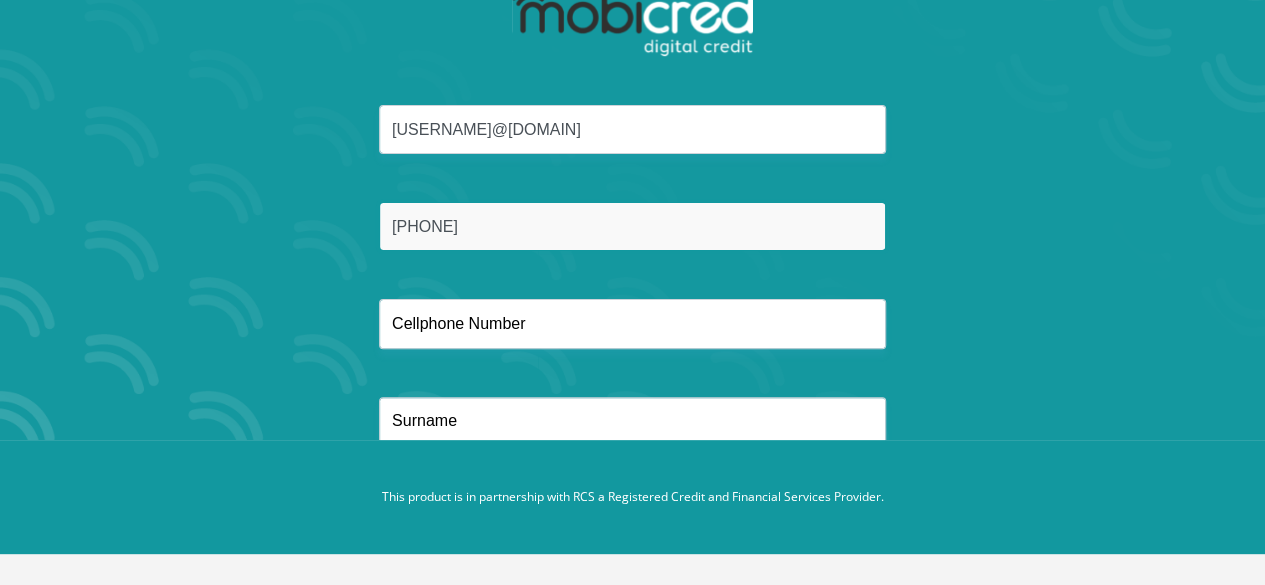 type on "8208235593085" 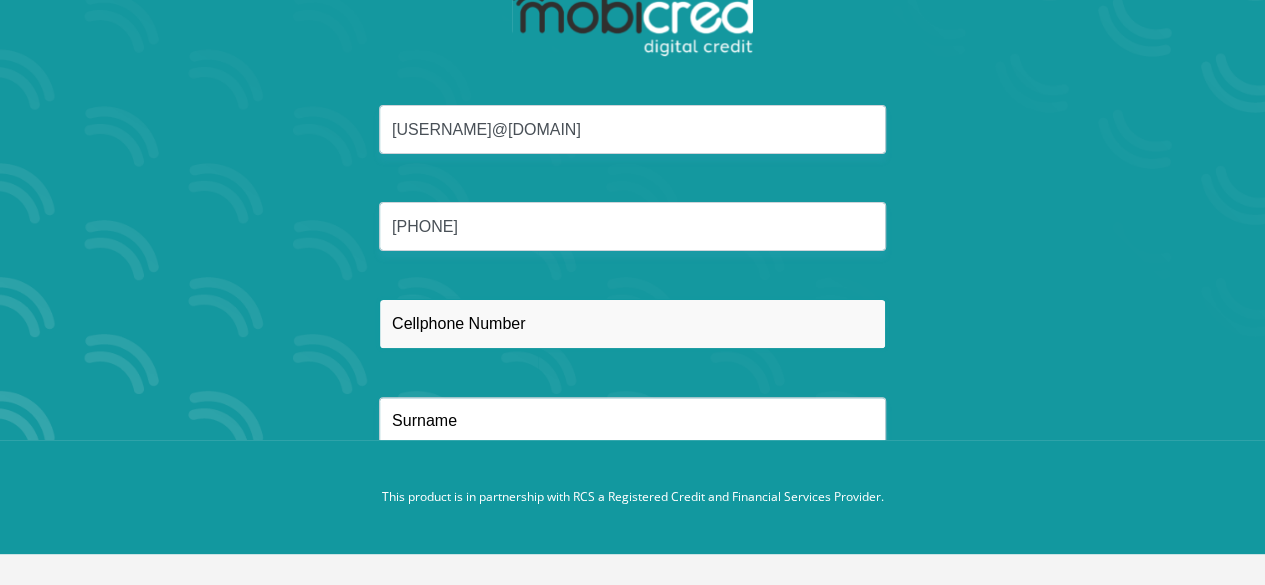click at bounding box center (632, 323) 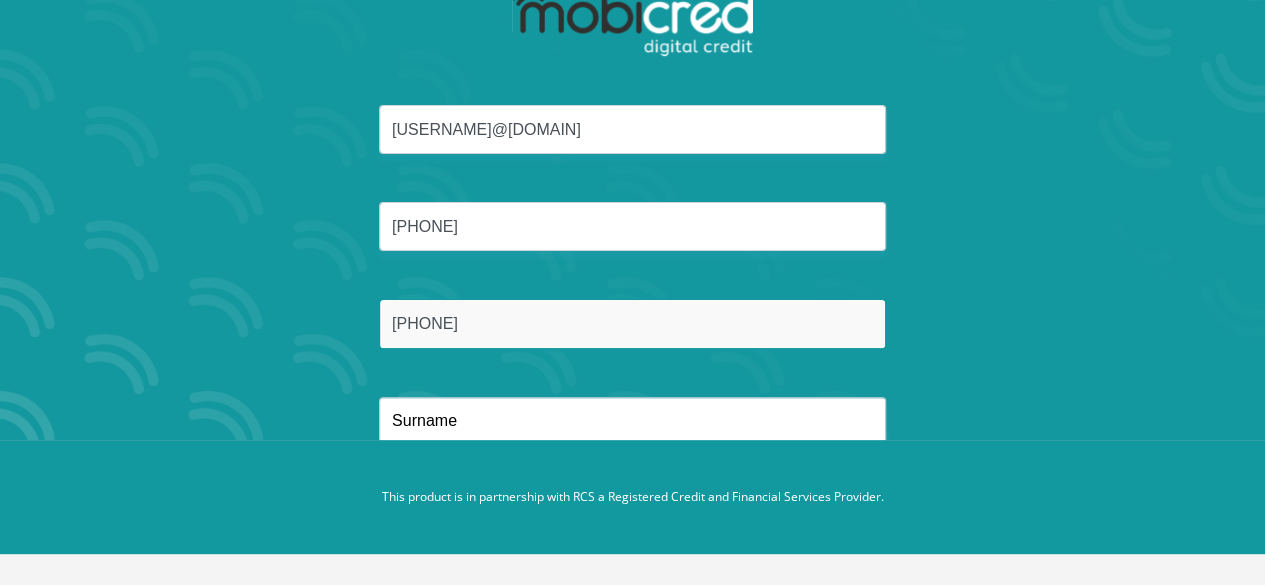 type on "0820643220" 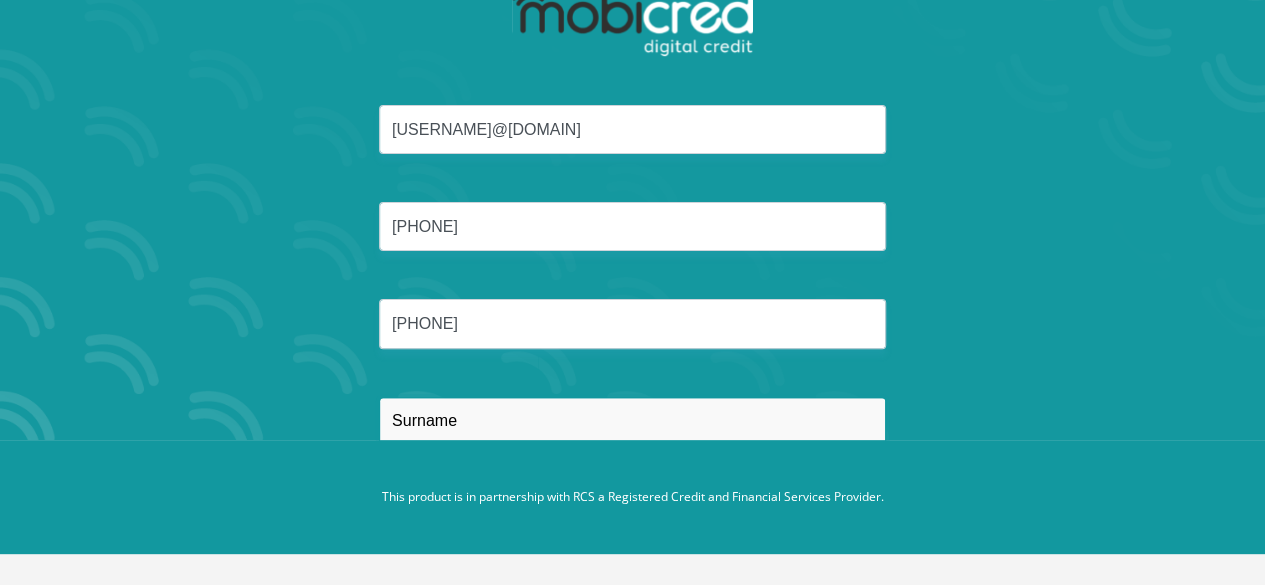 click at bounding box center [632, 421] 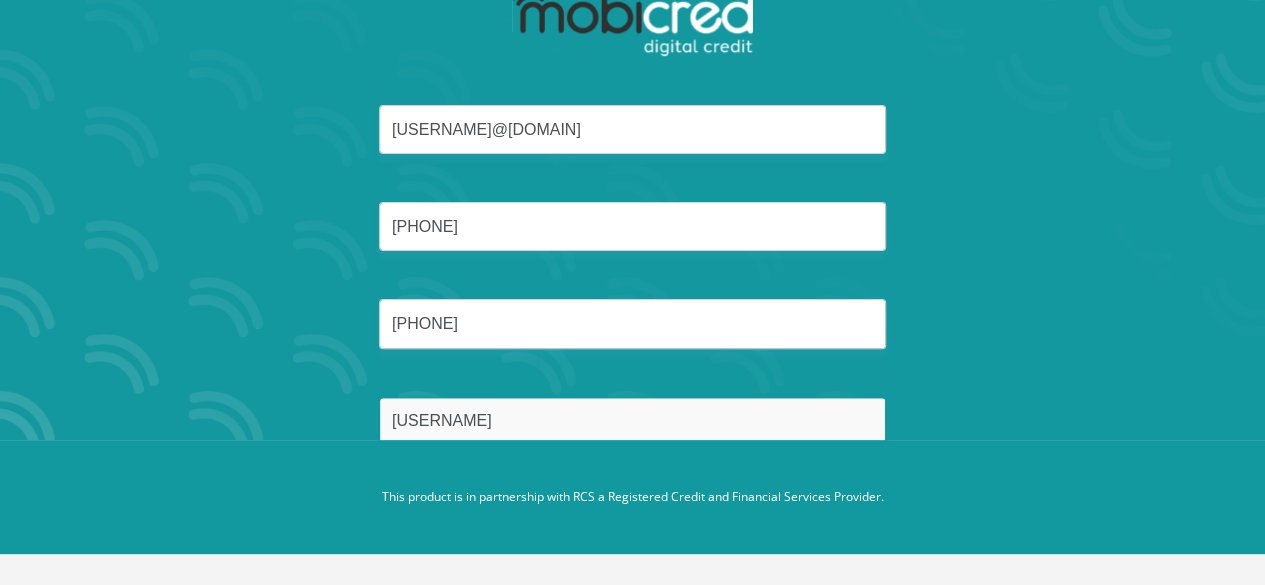 type on "mokautu" 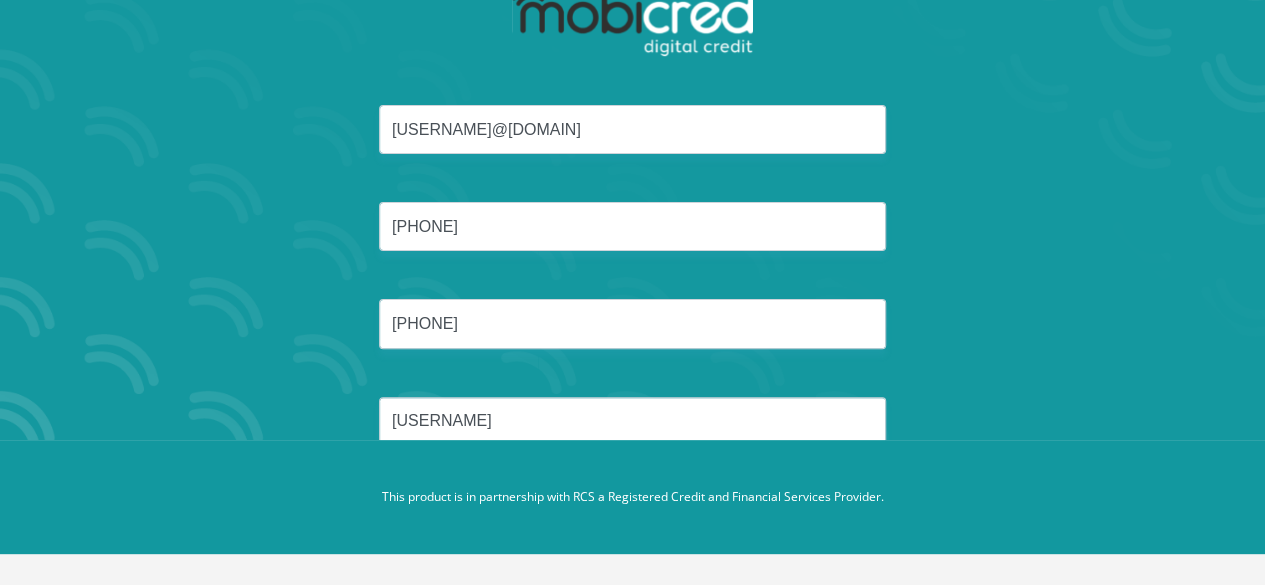 click on "temokautu@gmail.com
8208235593085
0820643220
mokautu" at bounding box center [633, 299] 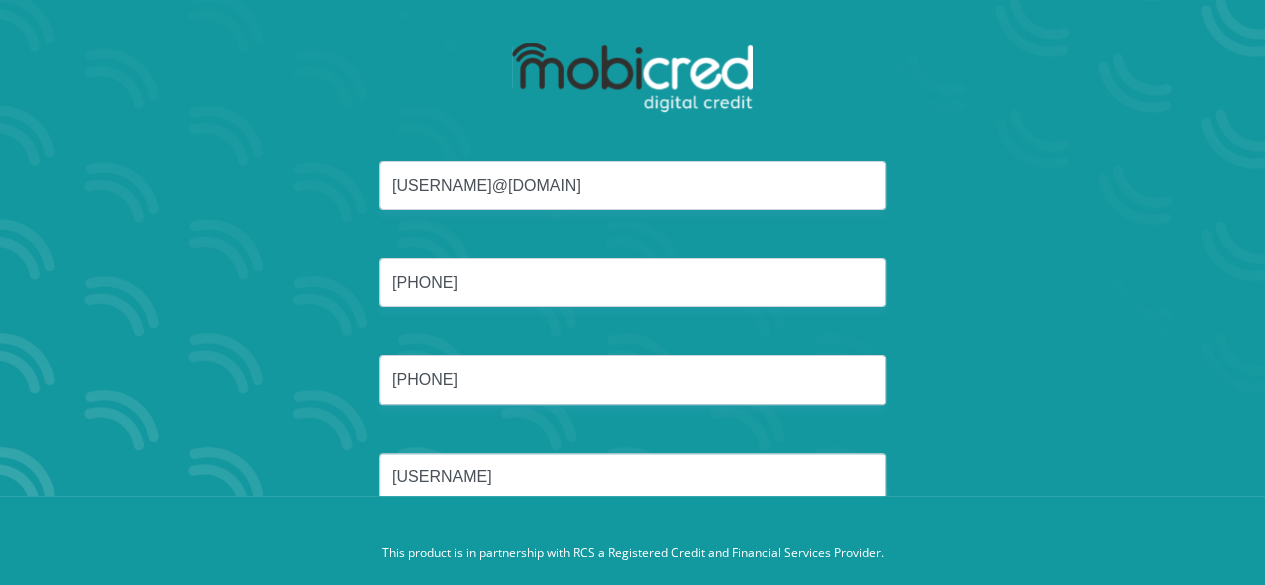 scroll, scrollTop: 145, scrollLeft: 0, axis: vertical 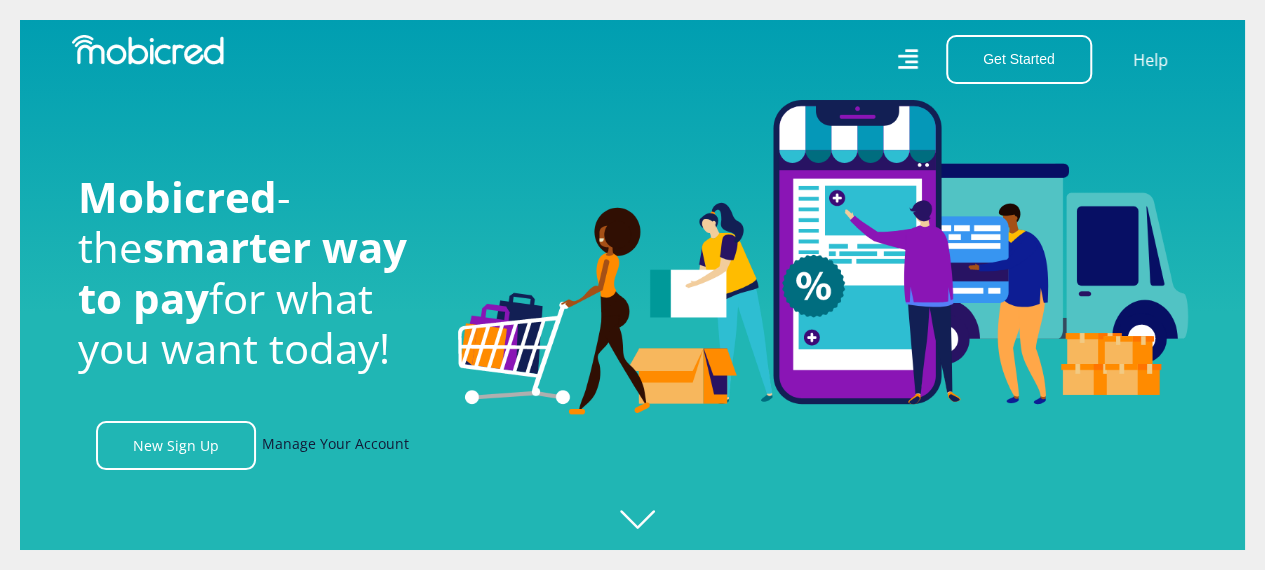 click on "Manage Your Account" at bounding box center (335, 445) 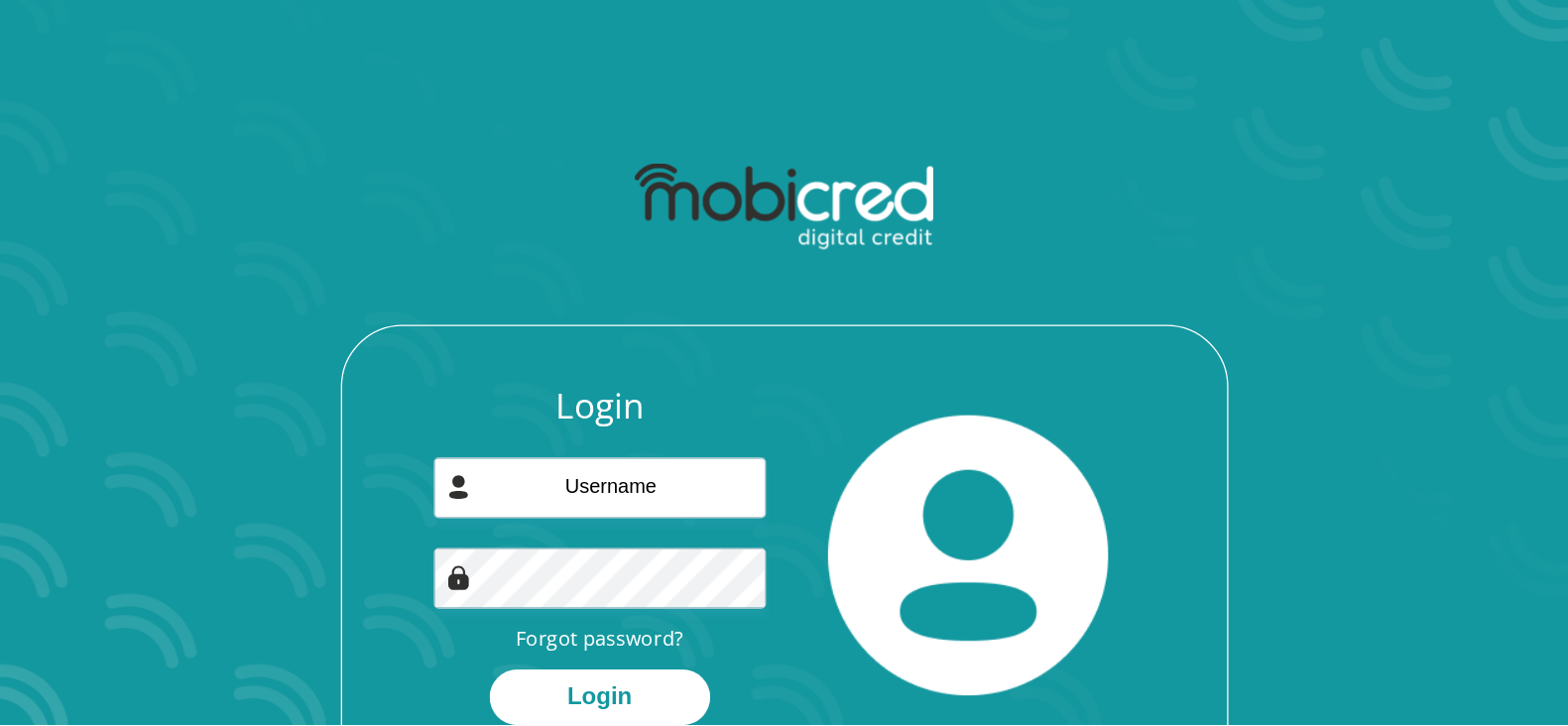 scroll, scrollTop: 0, scrollLeft: 0, axis: both 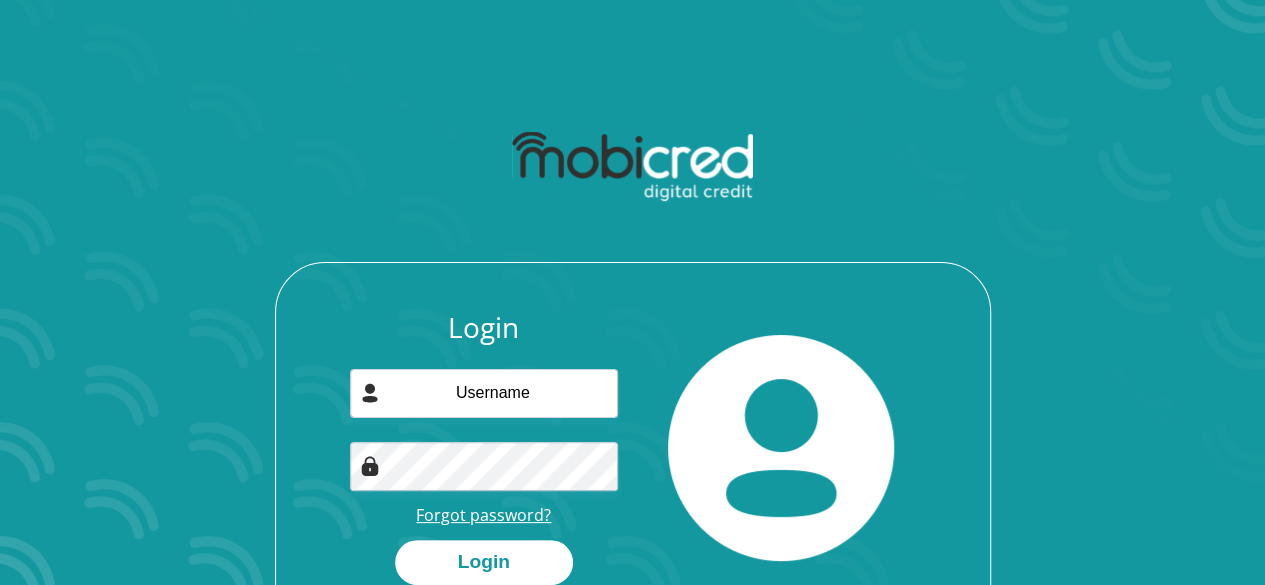 click on "Forgot password?" at bounding box center [483, 515] 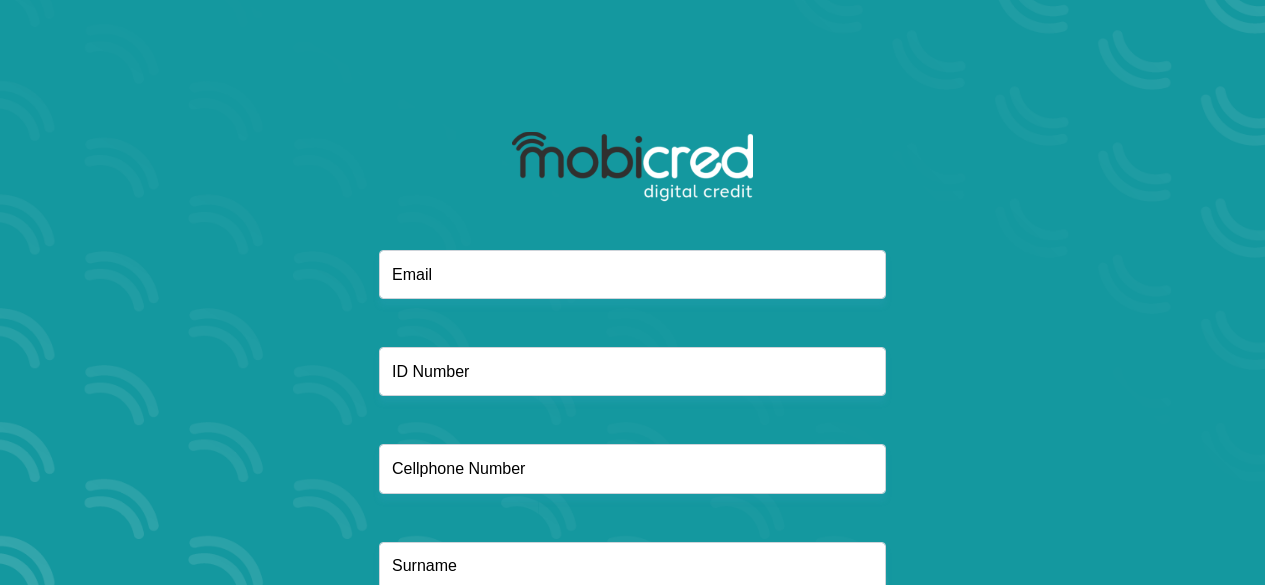scroll, scrollTop: 0, scrollLeft: 0, axis: both 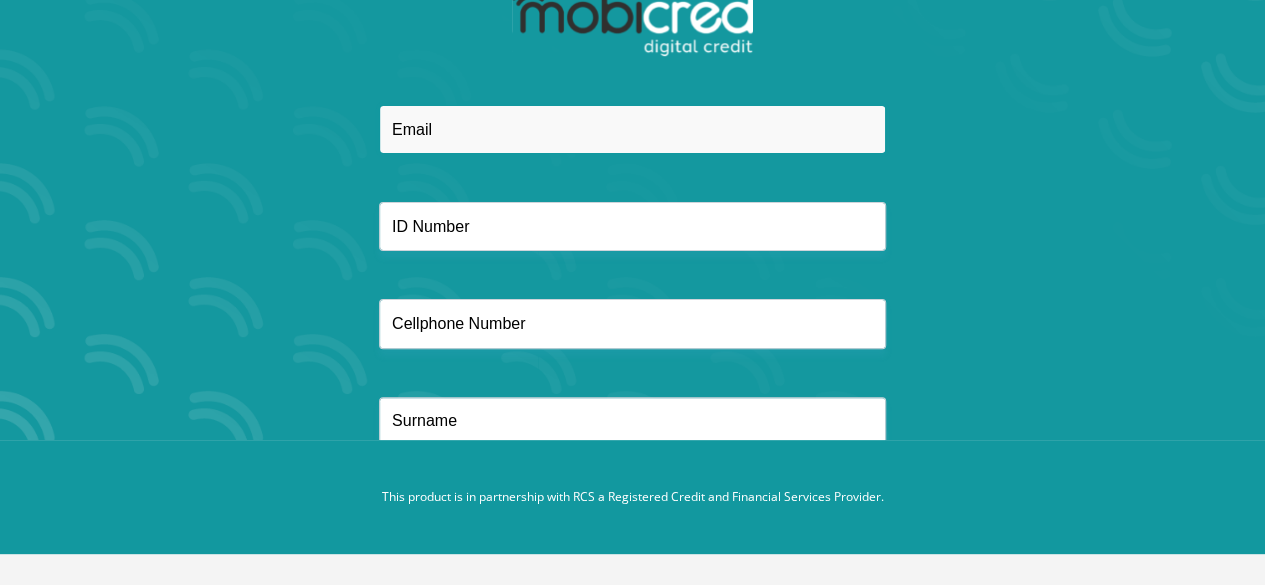 click at bounding box center [632, 129] 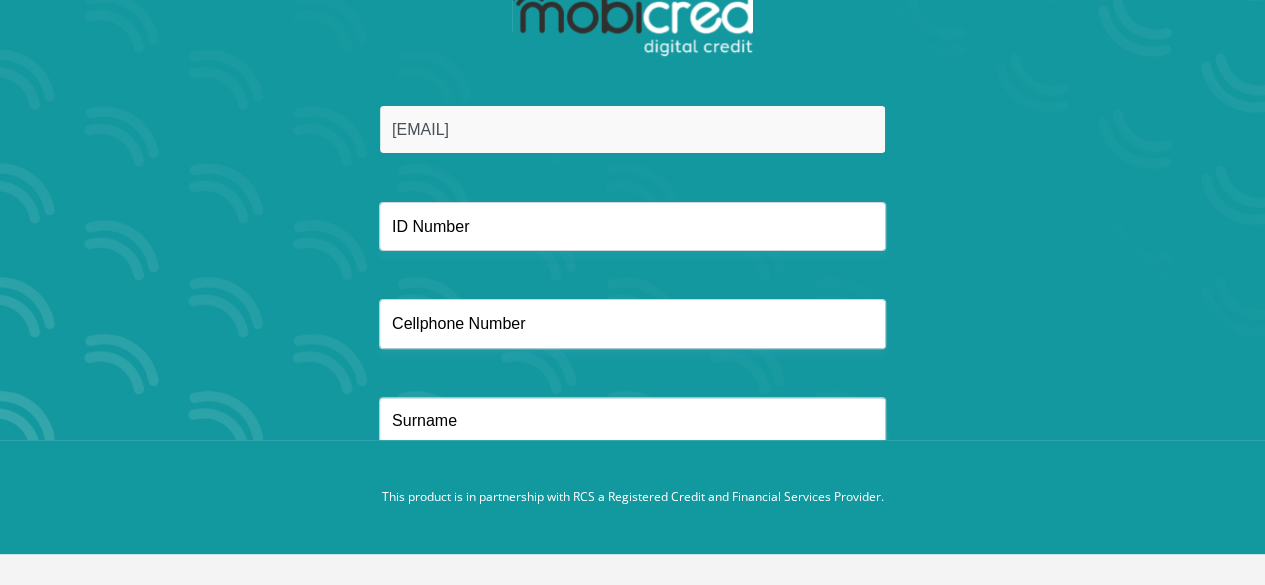 type on "[EMAIL]" 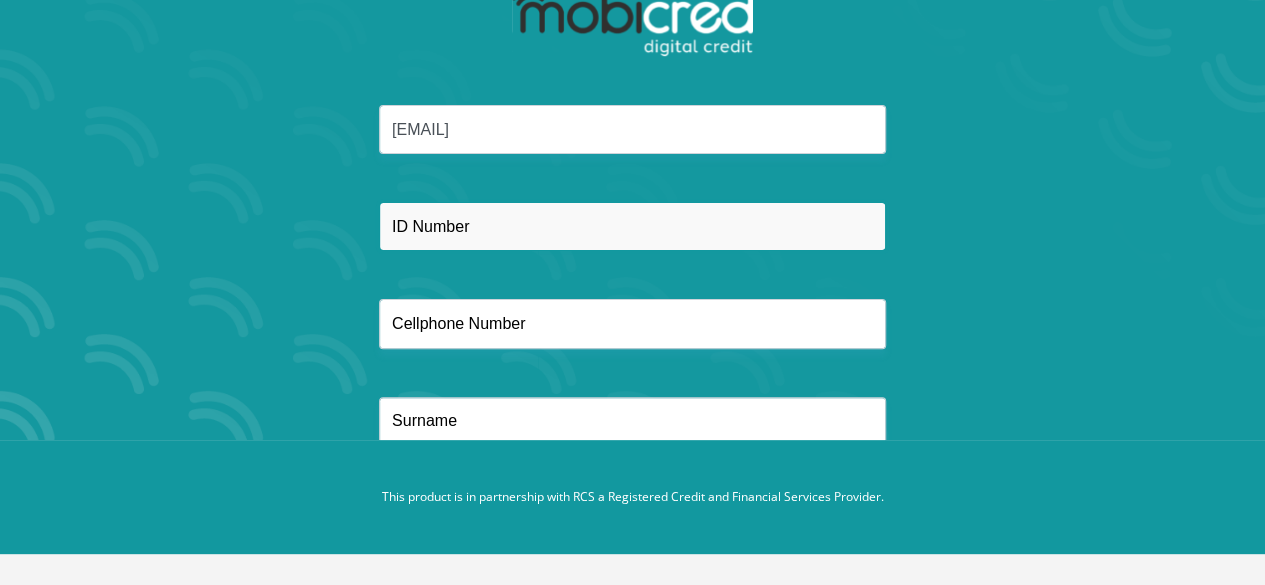 click at bounding box center (632, 226) 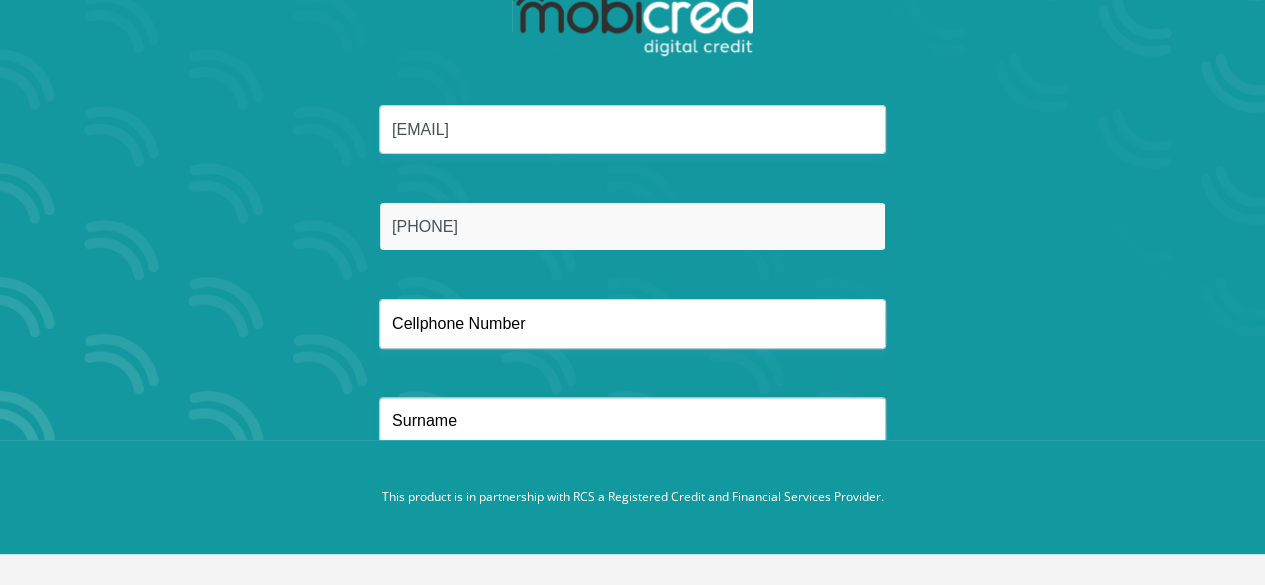 type on "[PHONE]" 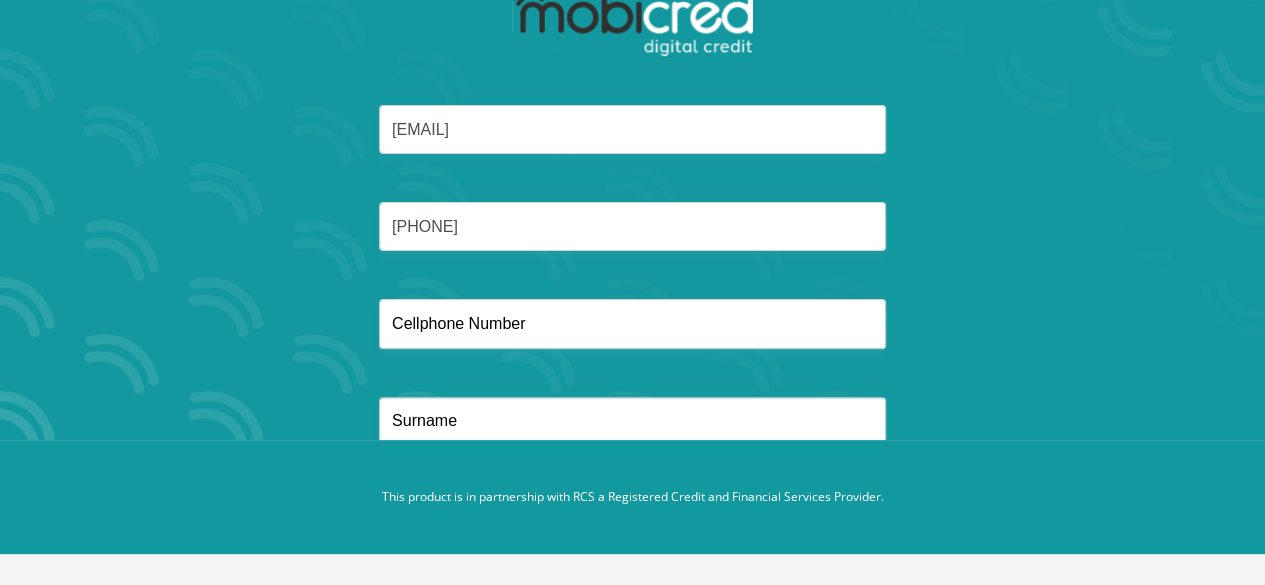 click at bounding box center (632, 323) 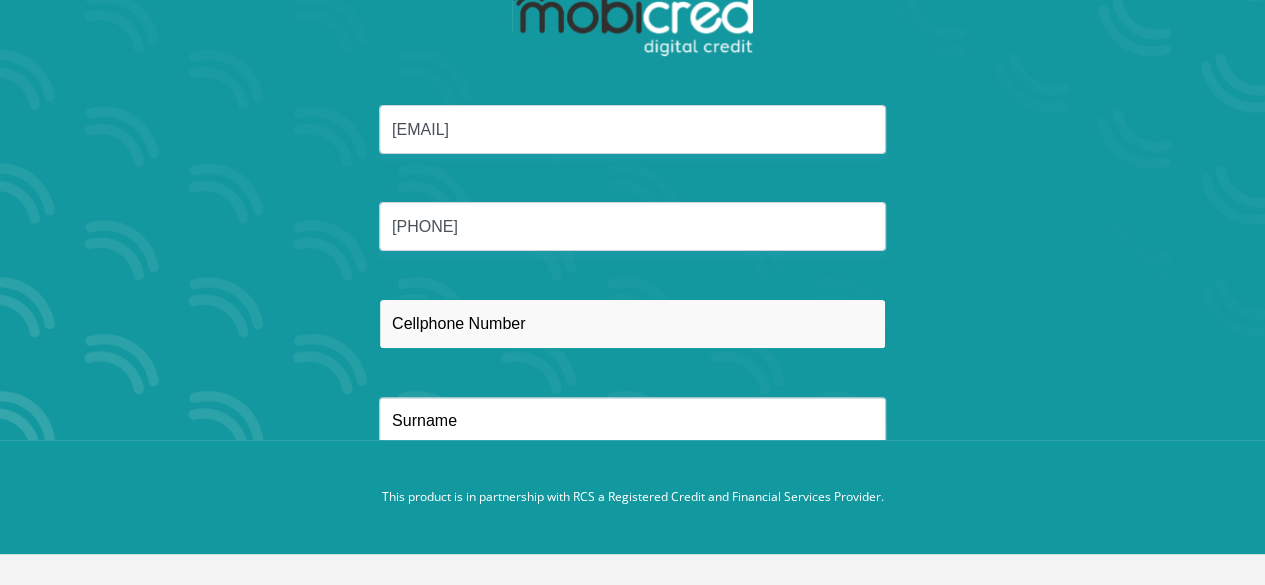 click at bounding box center [632, 323] 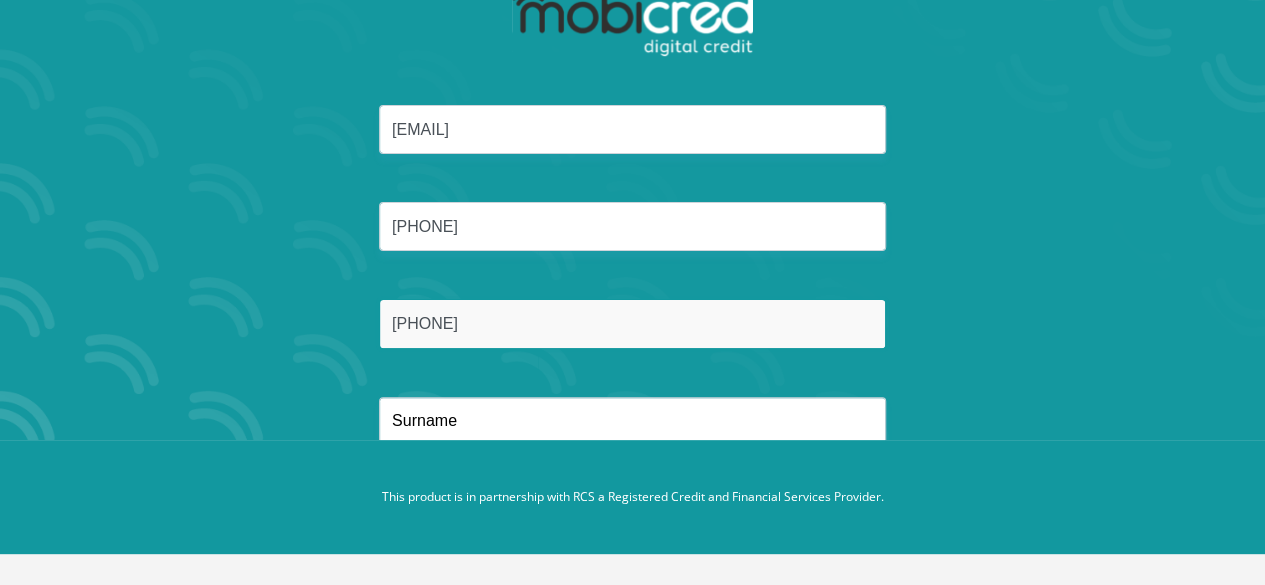 type on "[PHONE]" 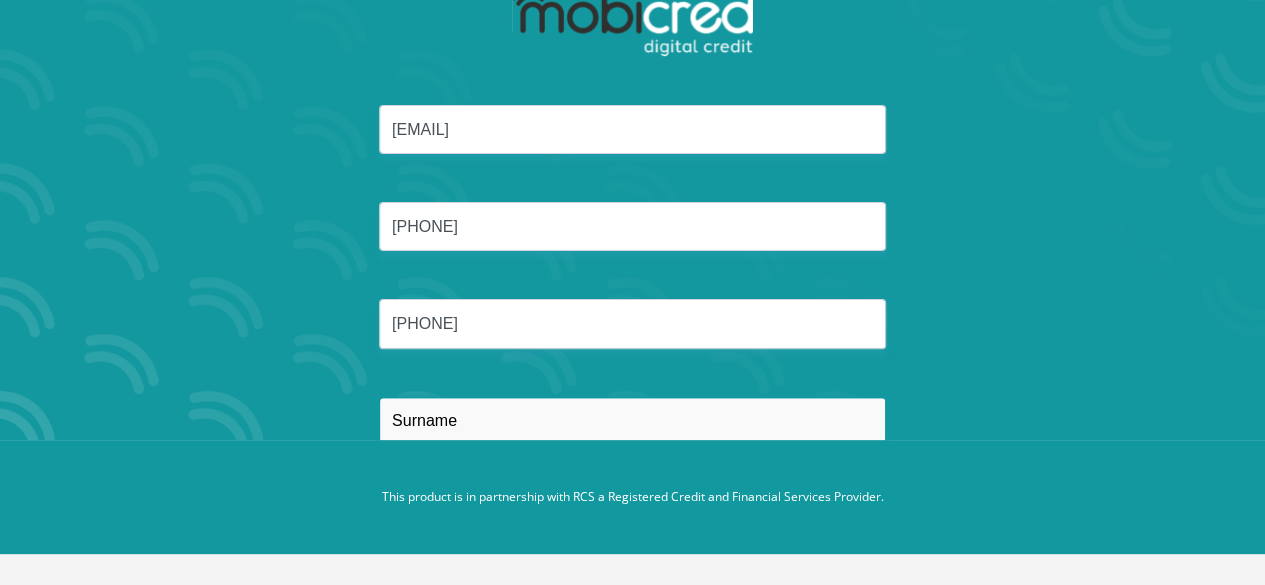 click at bounding box center (632, 421) 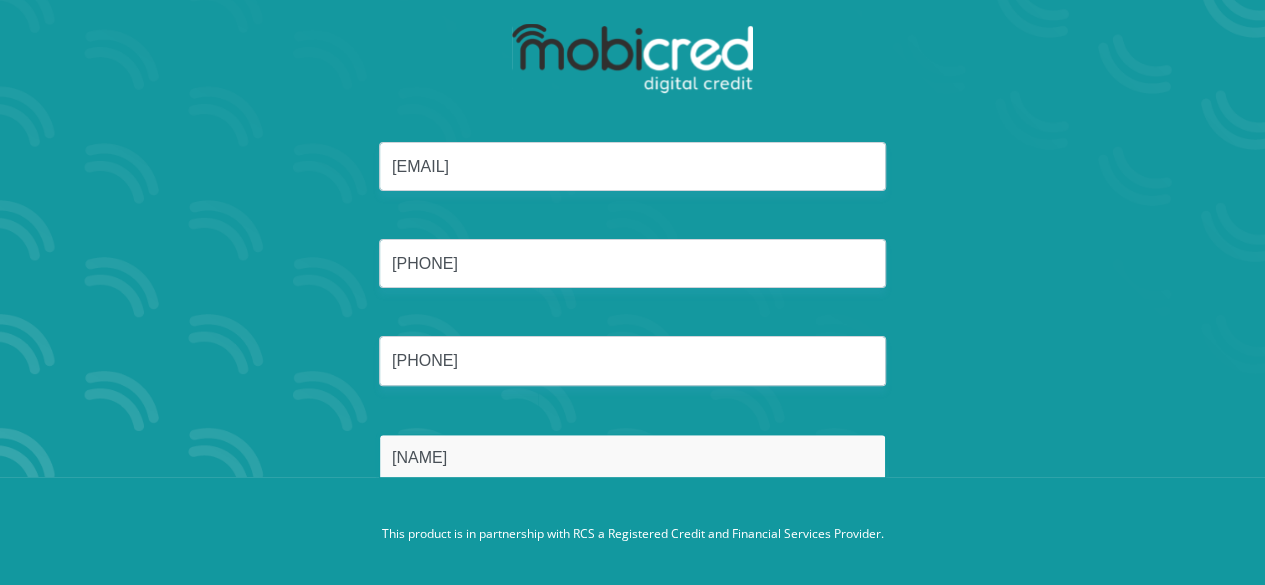 scroll, scrollTop: 145, scrollLeft: 0, axis: vertical 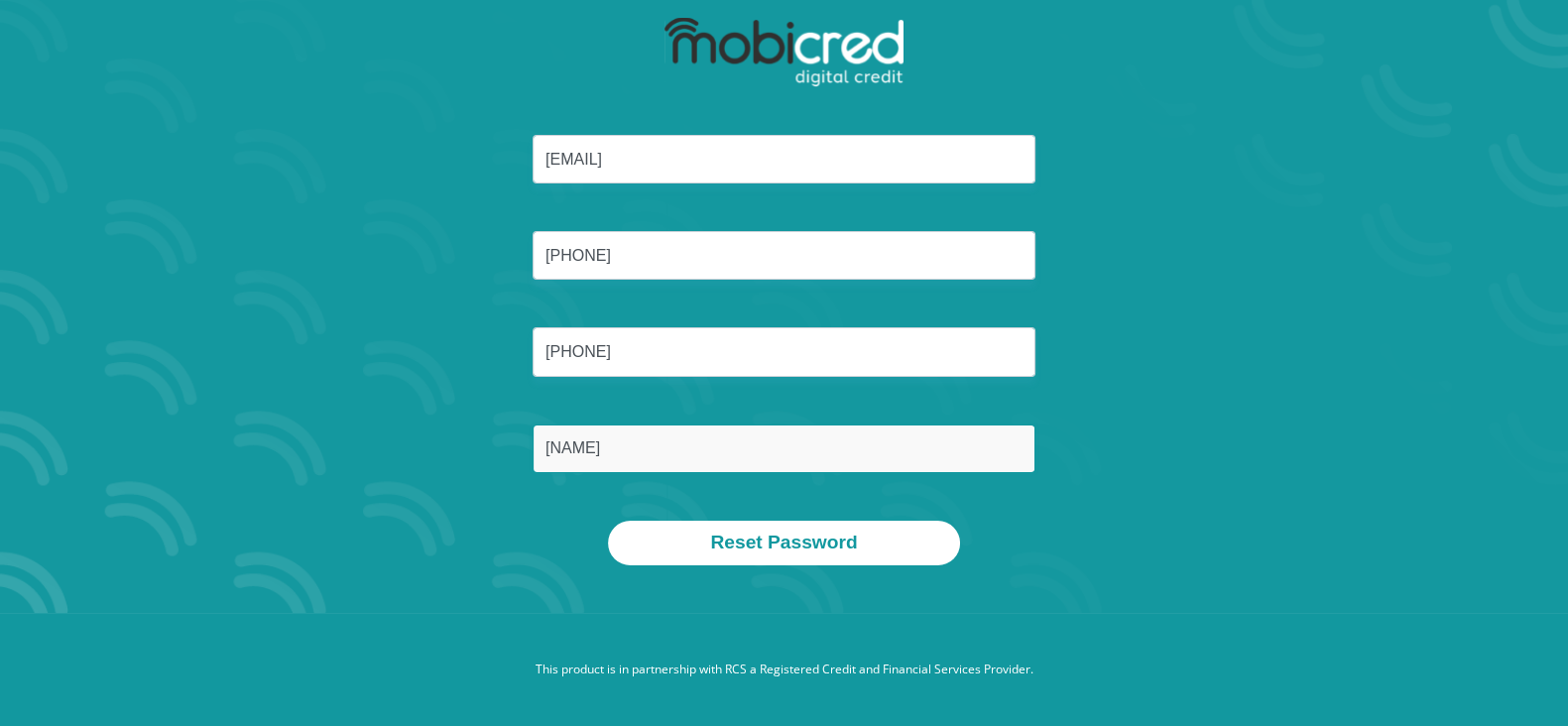 type on "mokautu" 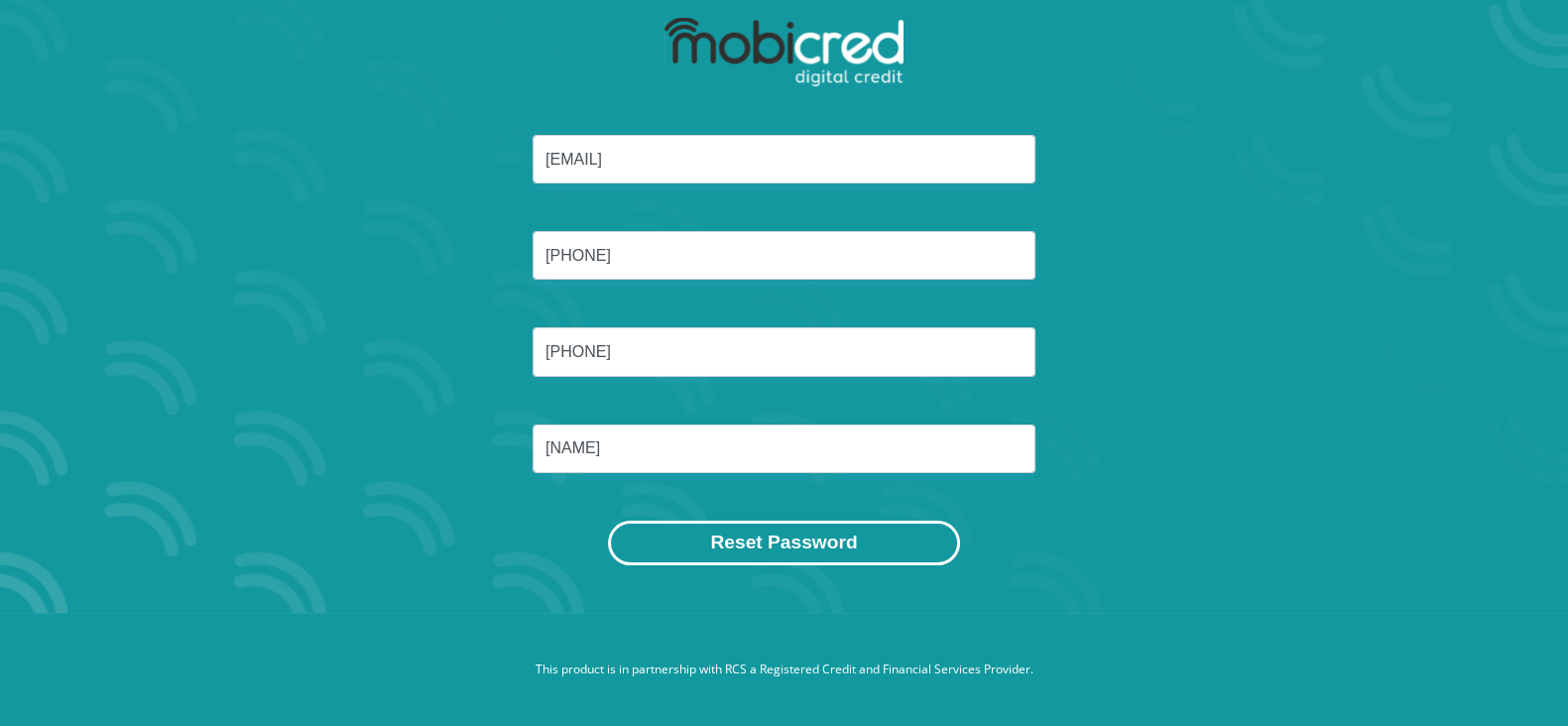 drag, startPoint x: 1239, startPoint y: 2, endPoint x: 854, endPoint y: 550, distance: 669.72308 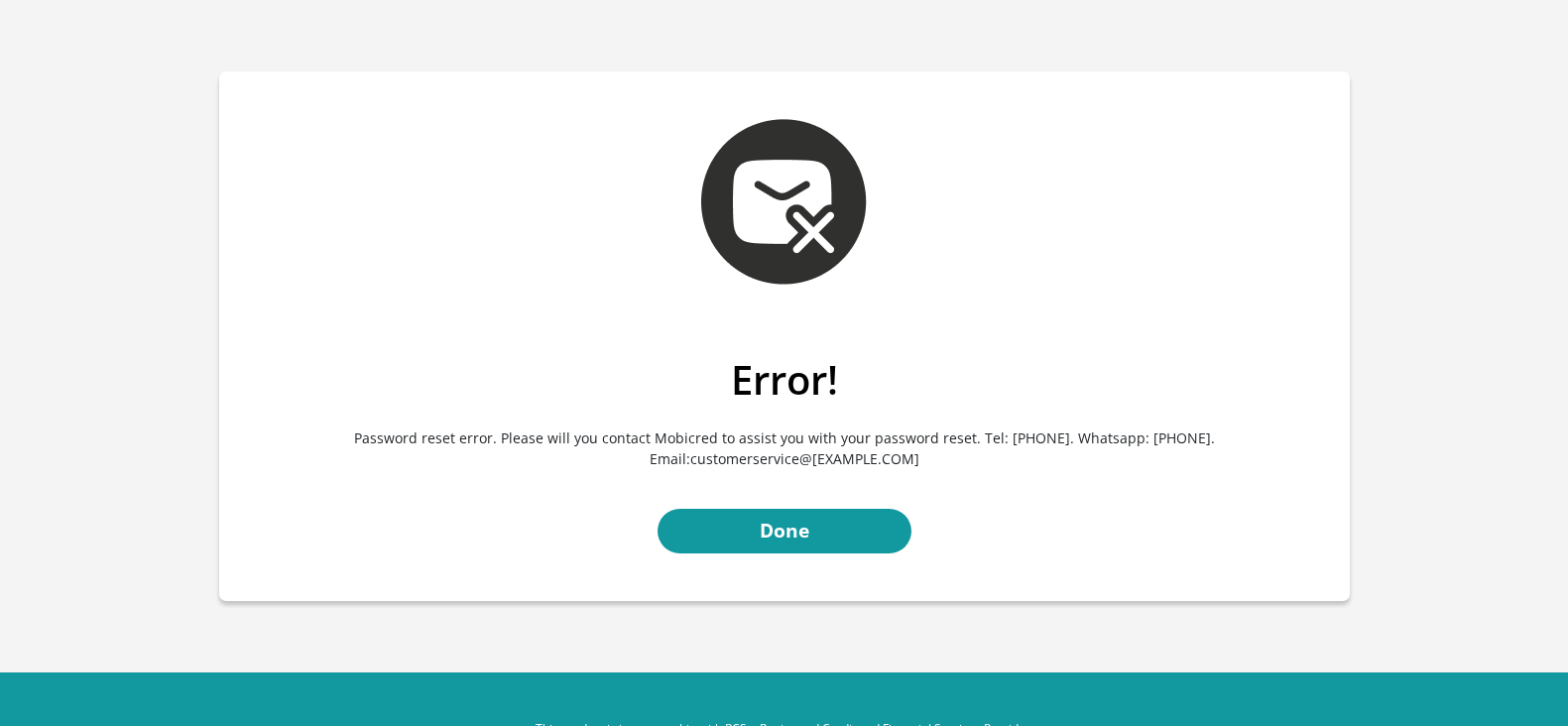 scroll, scrollTop: 0, scrollLeft: 0, axis: both 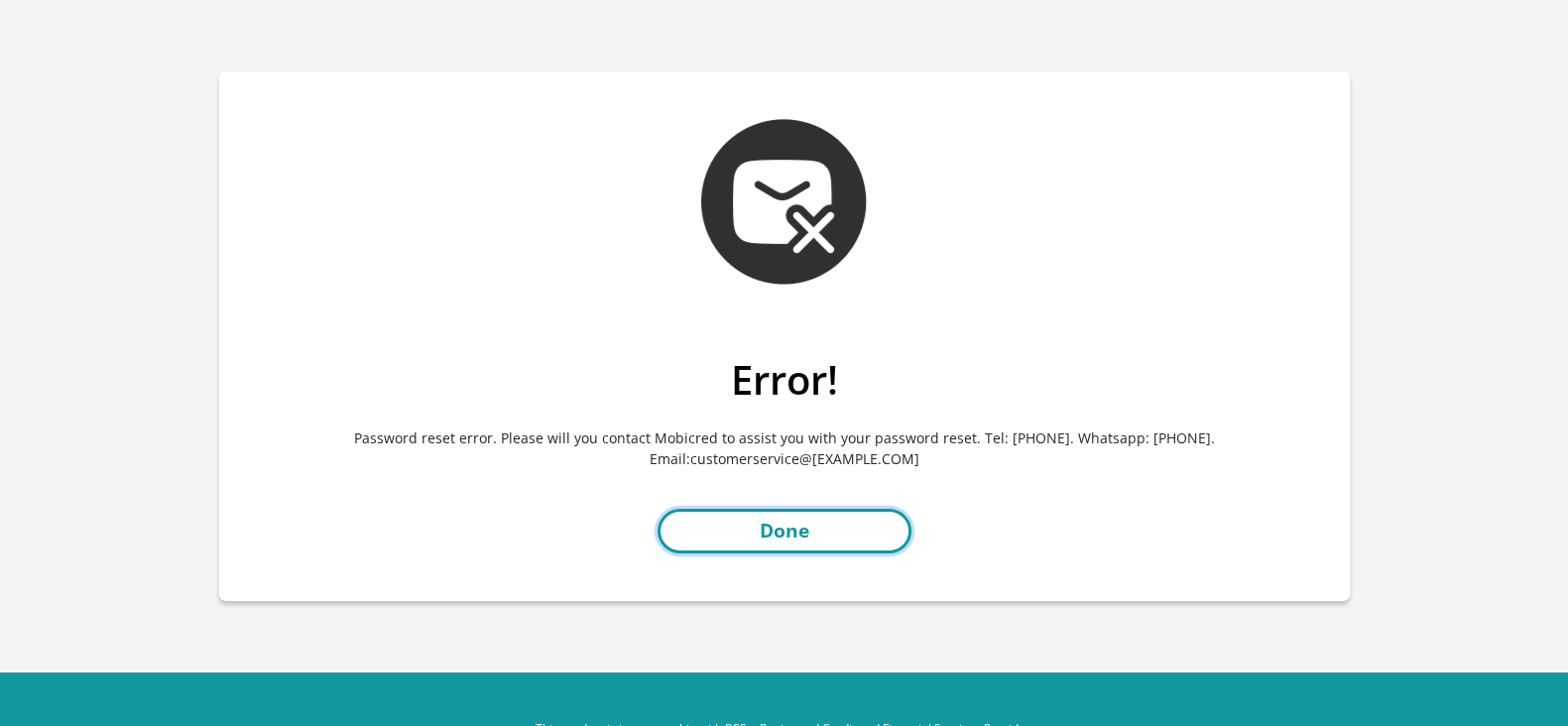 click on "Done" at bounding box center (784, 531) 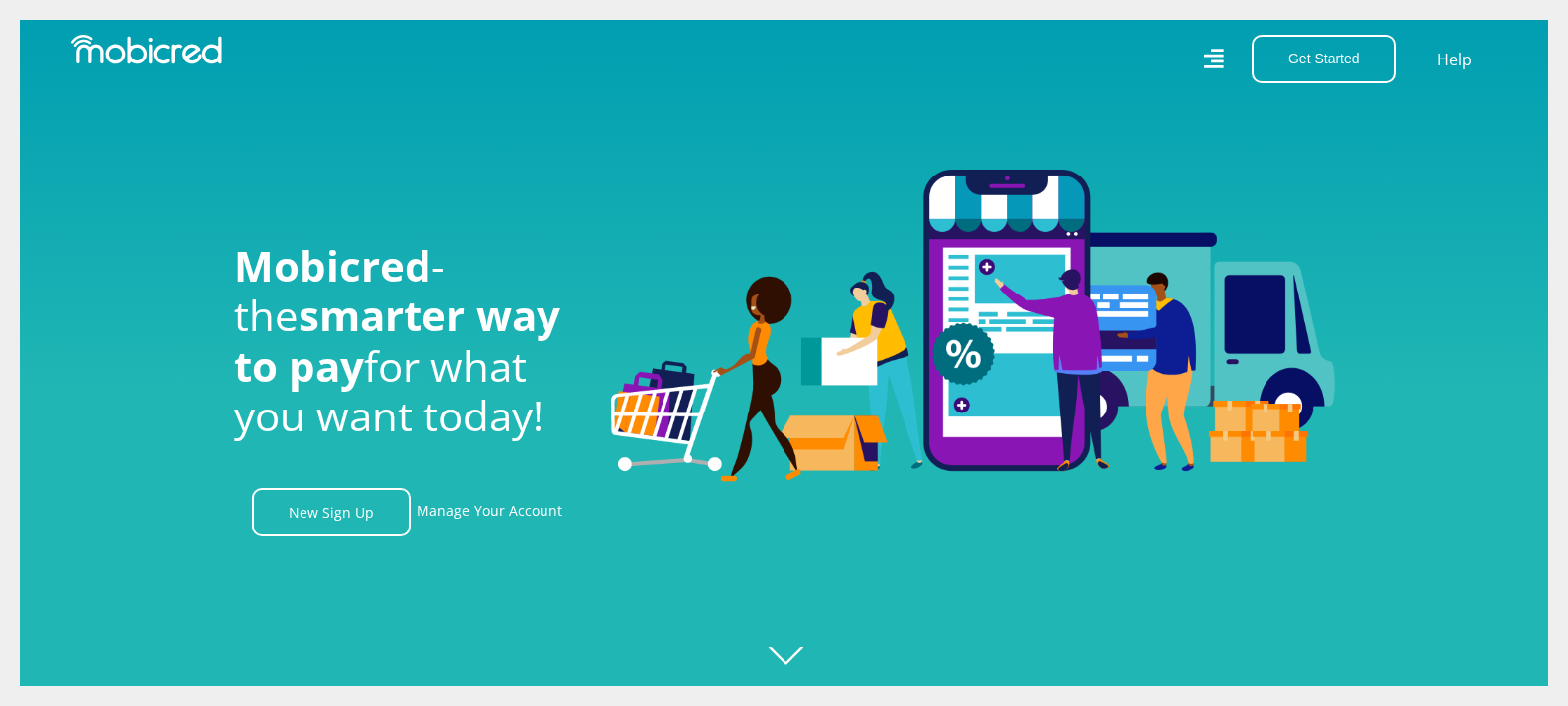 scroll, scrollTop: 0, scrollLeft: 0, axis: both 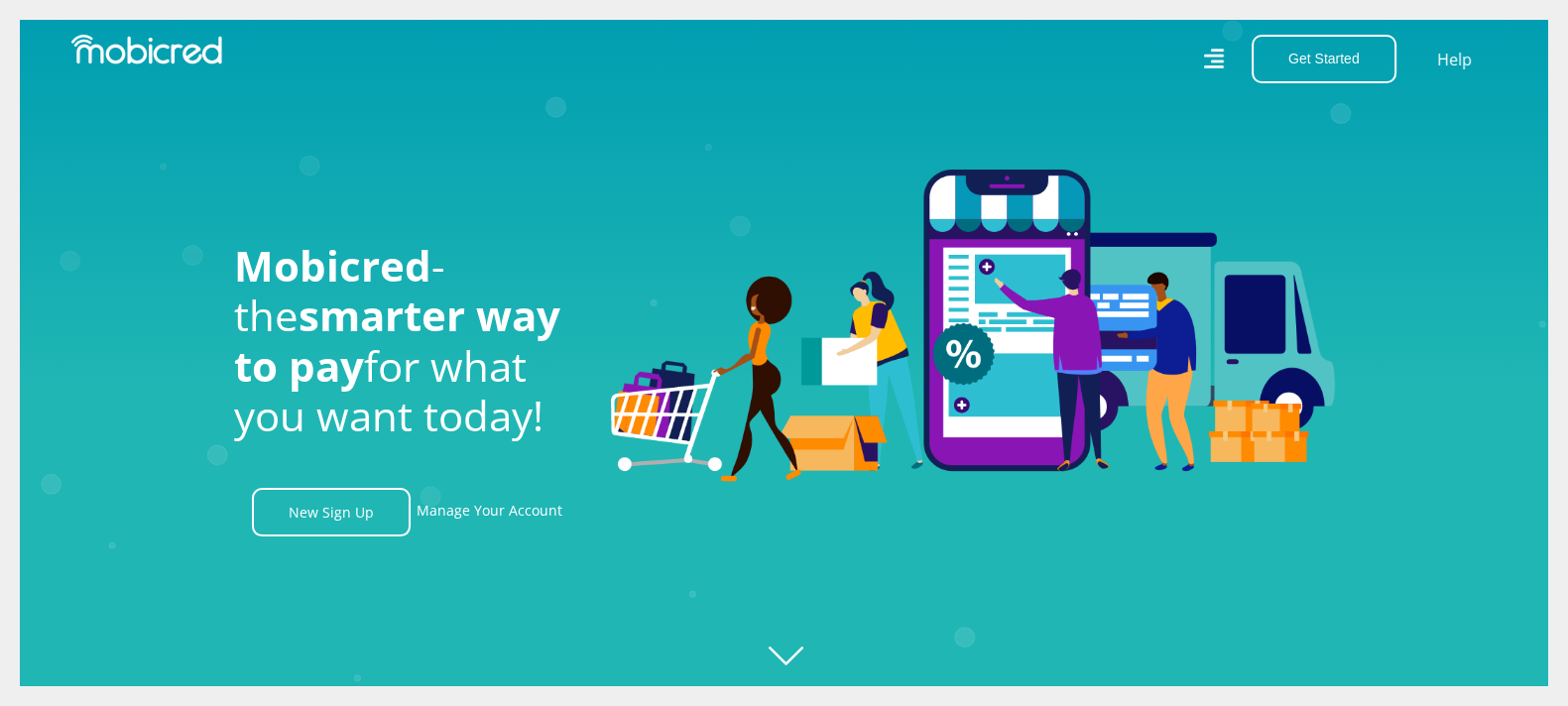 click on "Created with Raphaël 2.3.0" 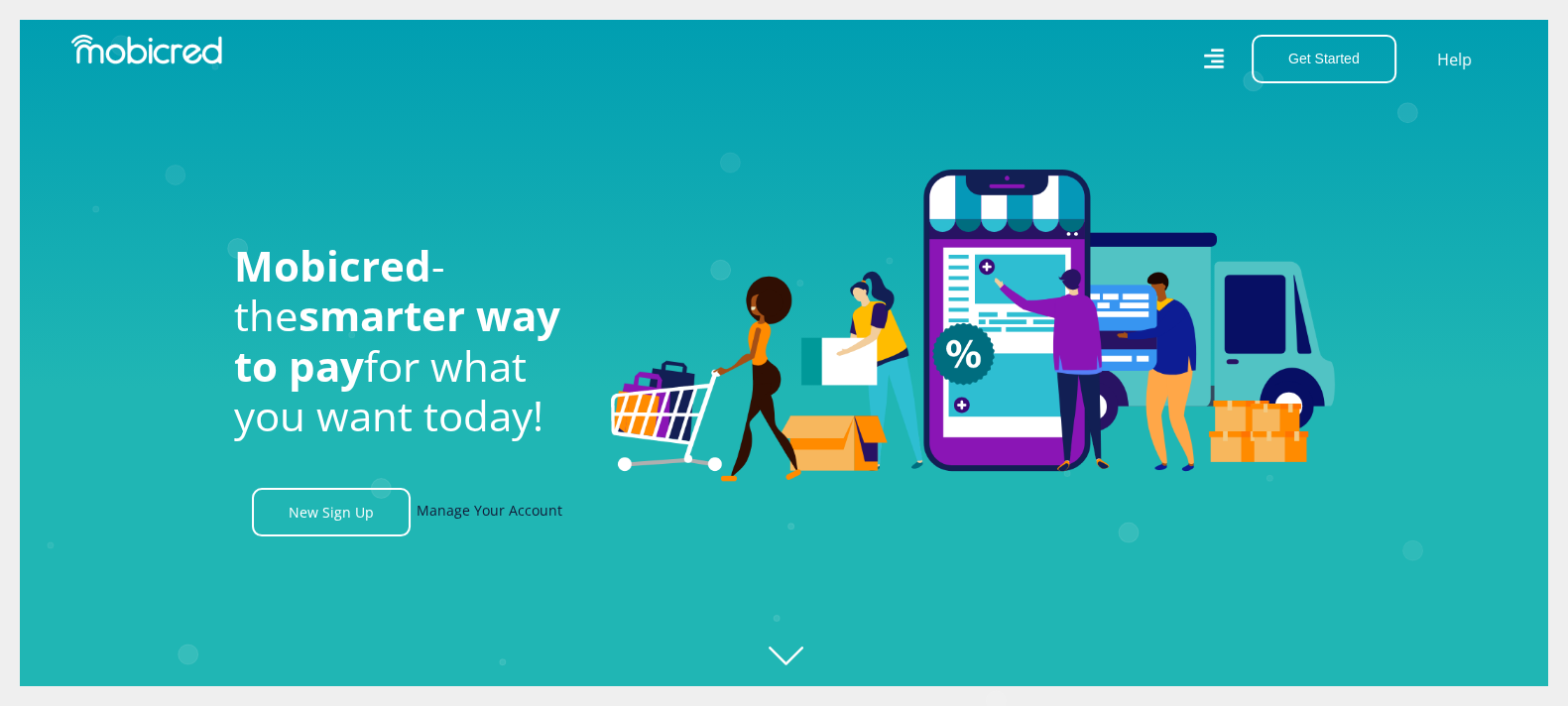 scroll, scrollTop: 0, scrollLeft: 4523, axis: horizontal 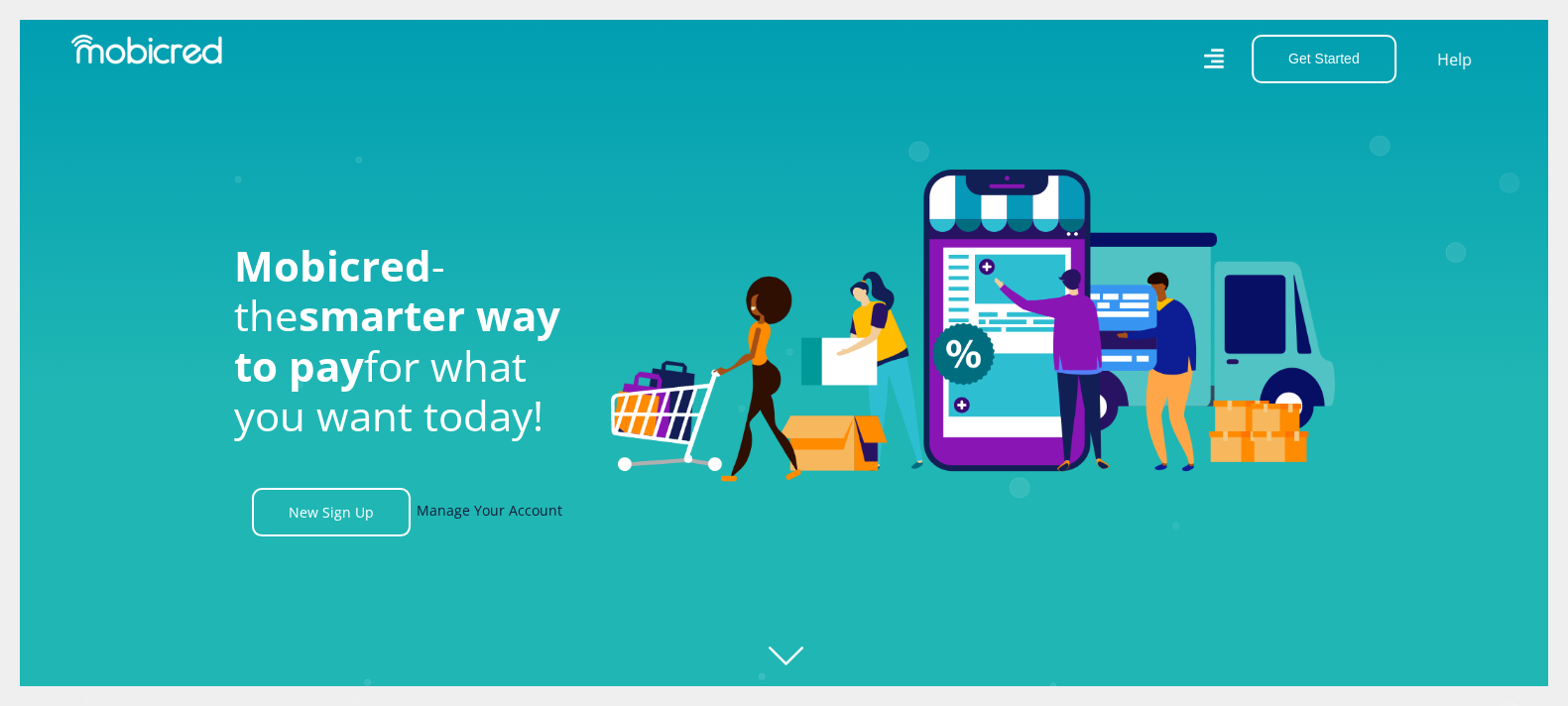click on "Manage Your Account" at bounding box center (489, 512) 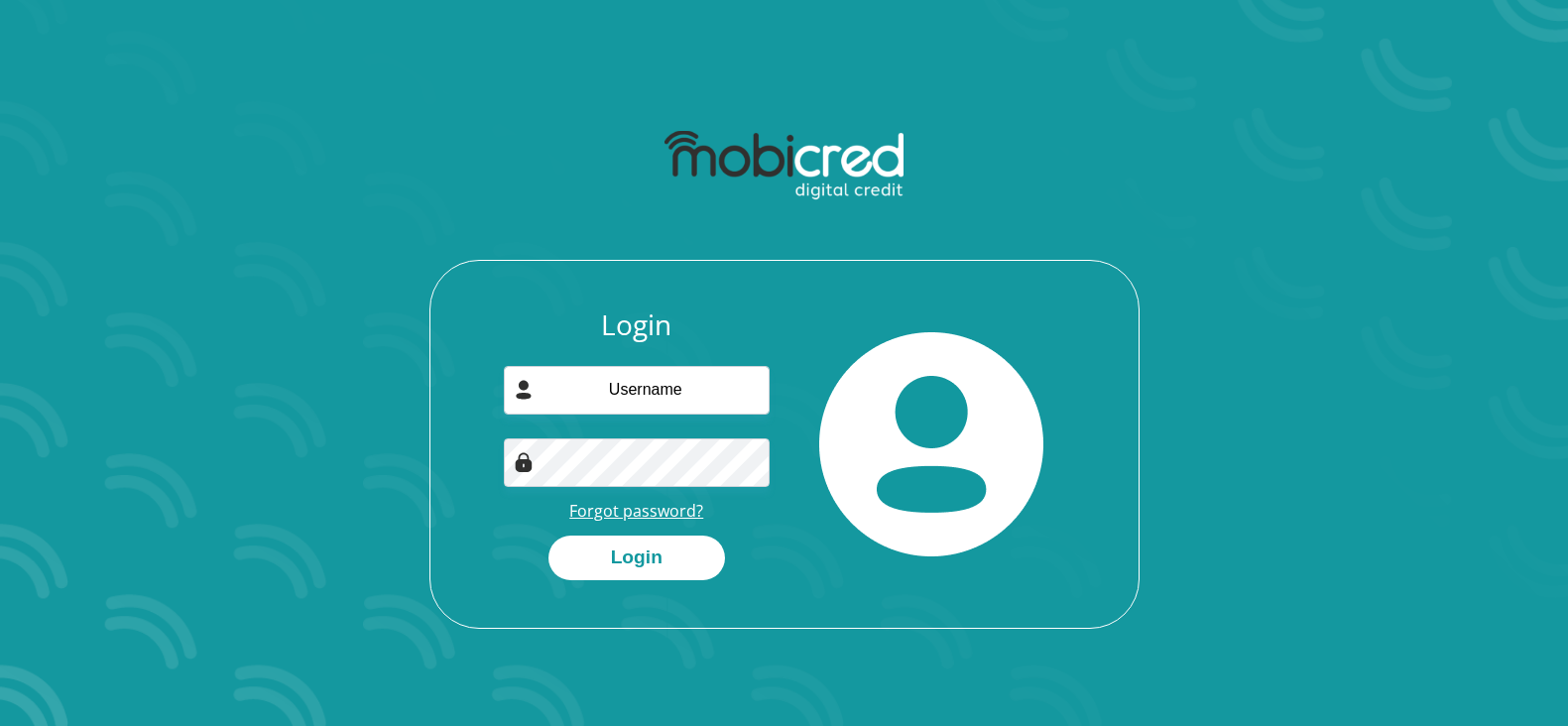 scroll, scrollTop: 0, scrollLeft: 0, axis: both 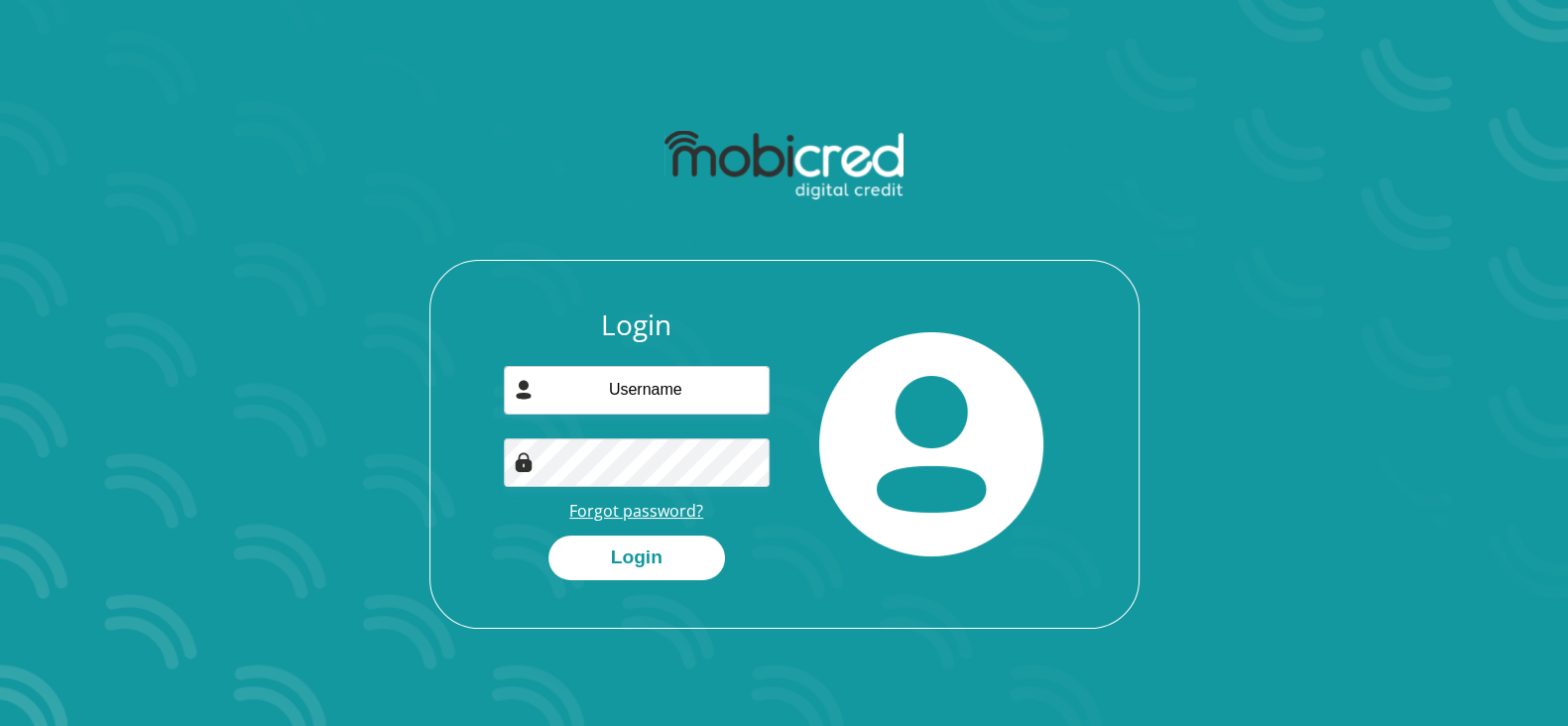 click on "Forgot password?" at bounding box center [636, 511] 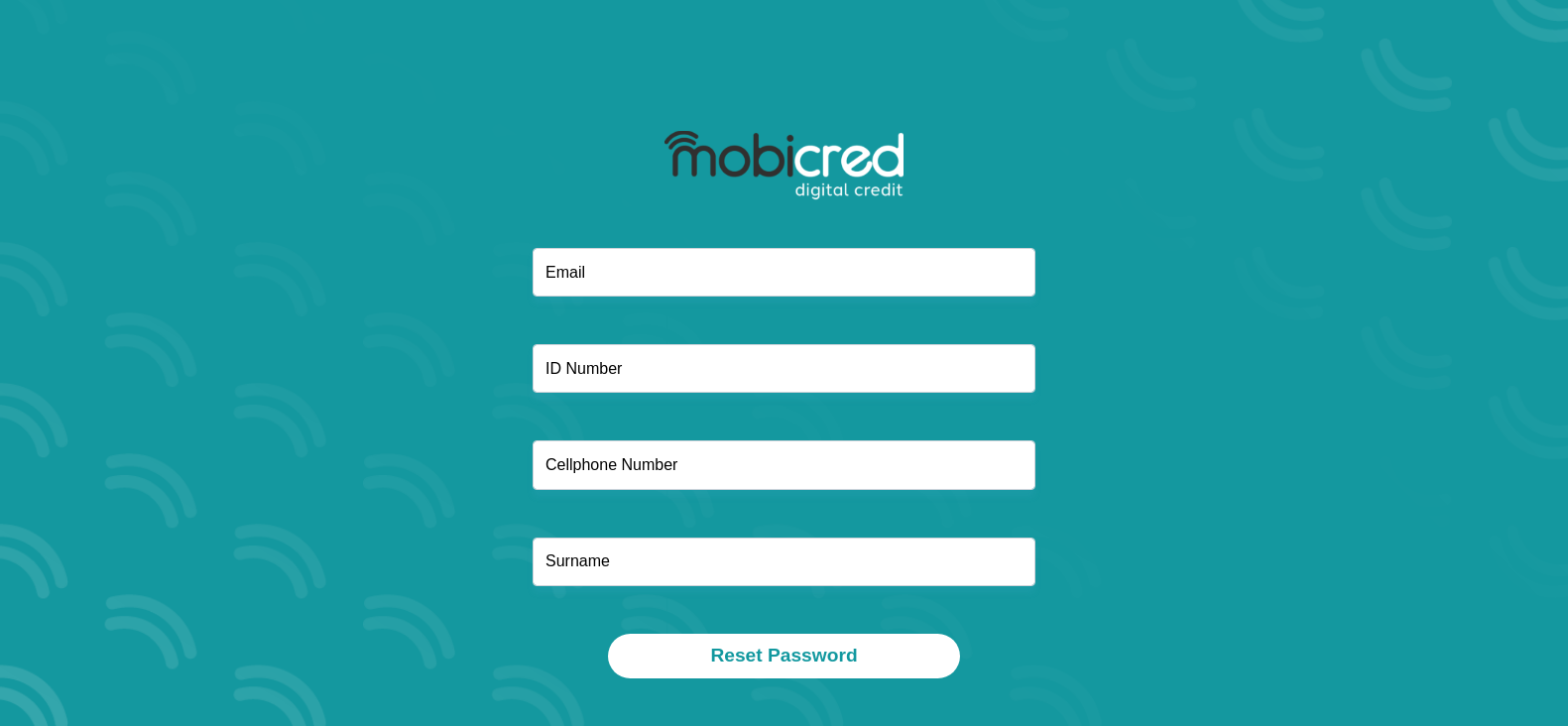 scroll, scrollTop: 0, scrollLeft: 0, axis: both 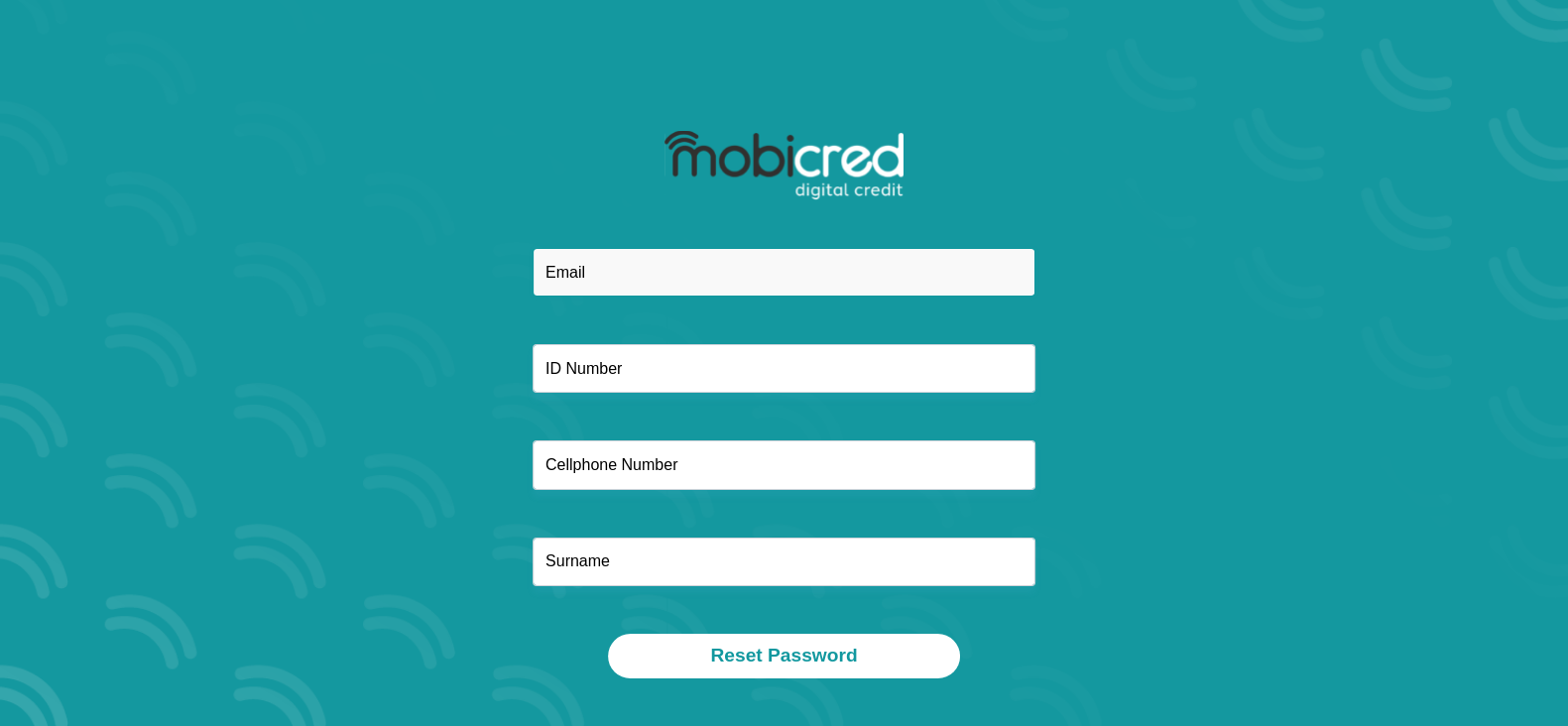 click at bounding box center (784, 272) 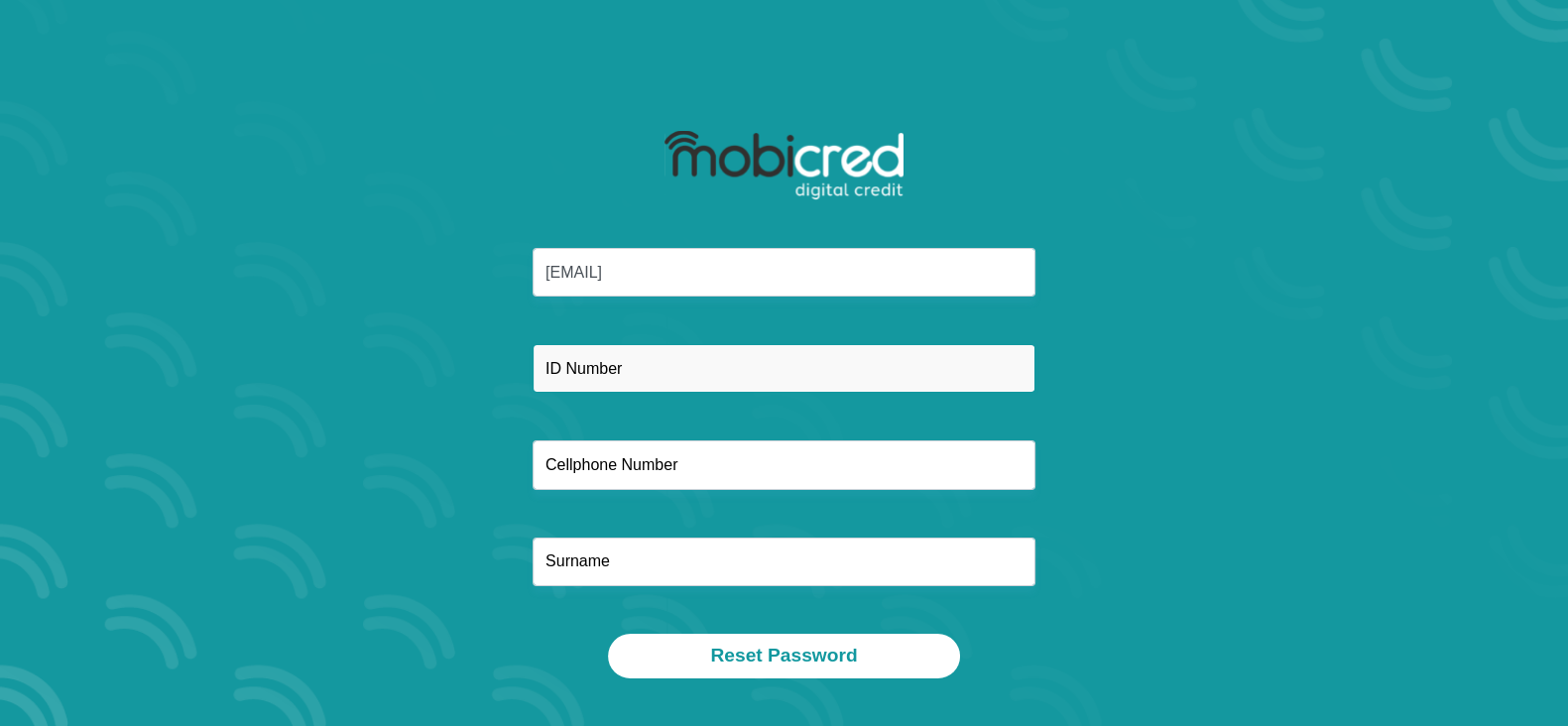click at bounding box center [784, 368] 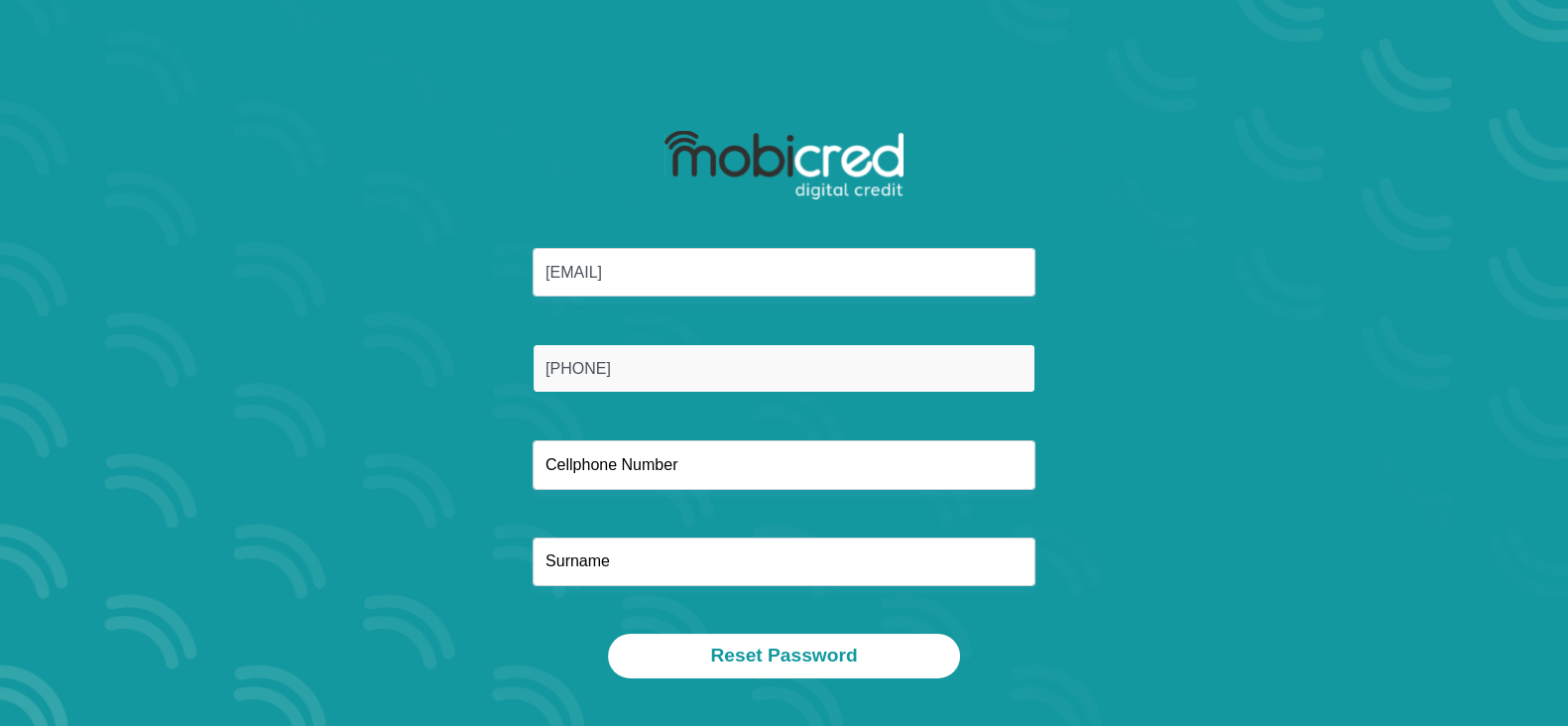 type on "[PHONE]" 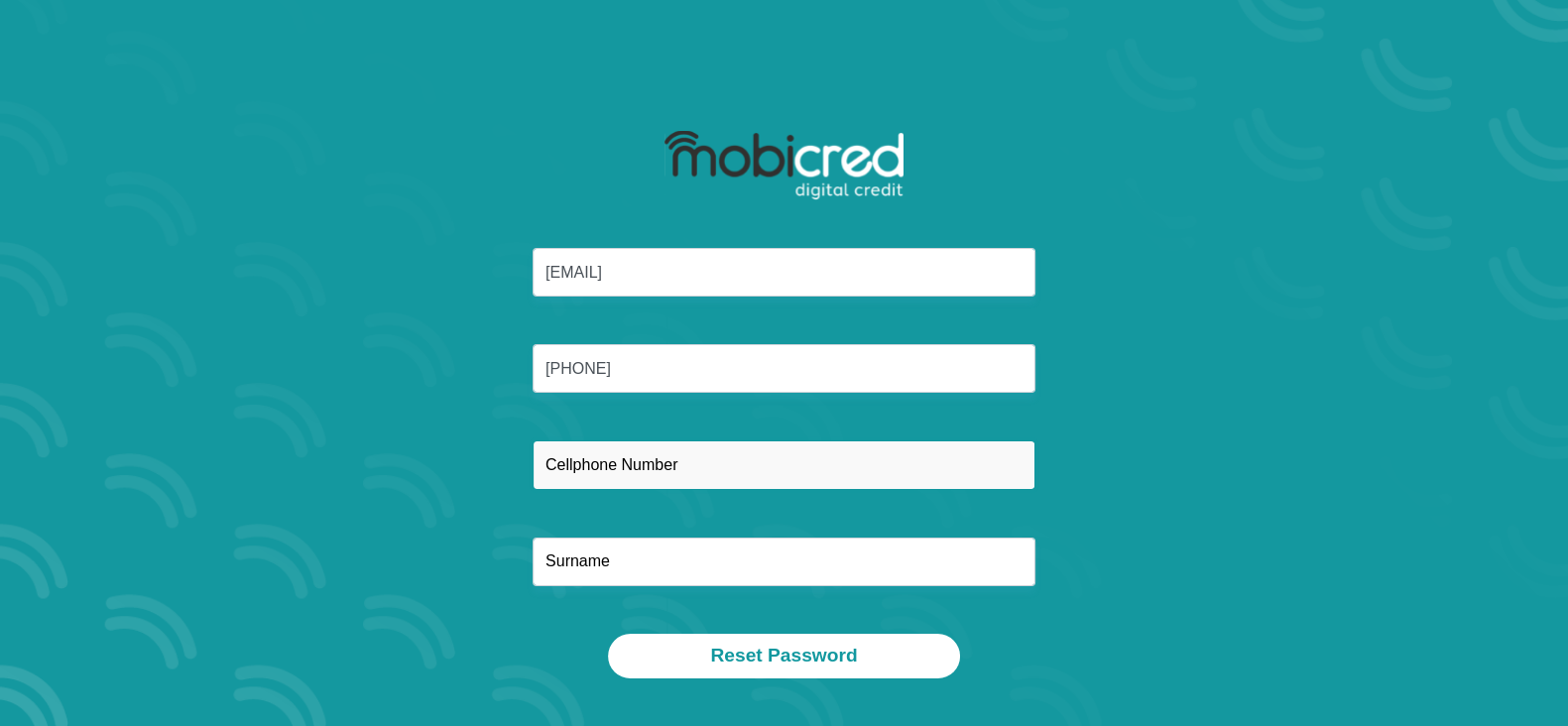 click at bounding box center [784, 464] 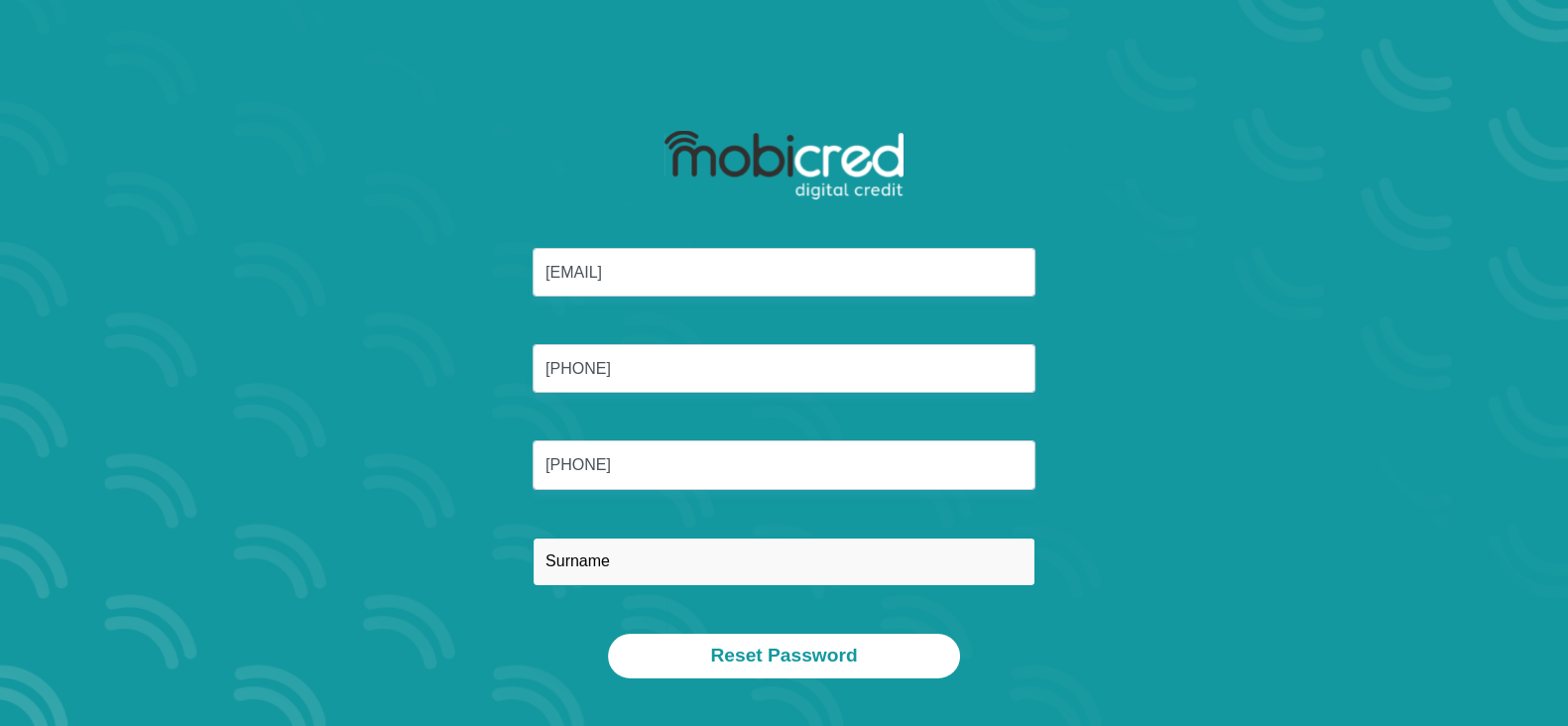 click at bounding box center (784, 561) 